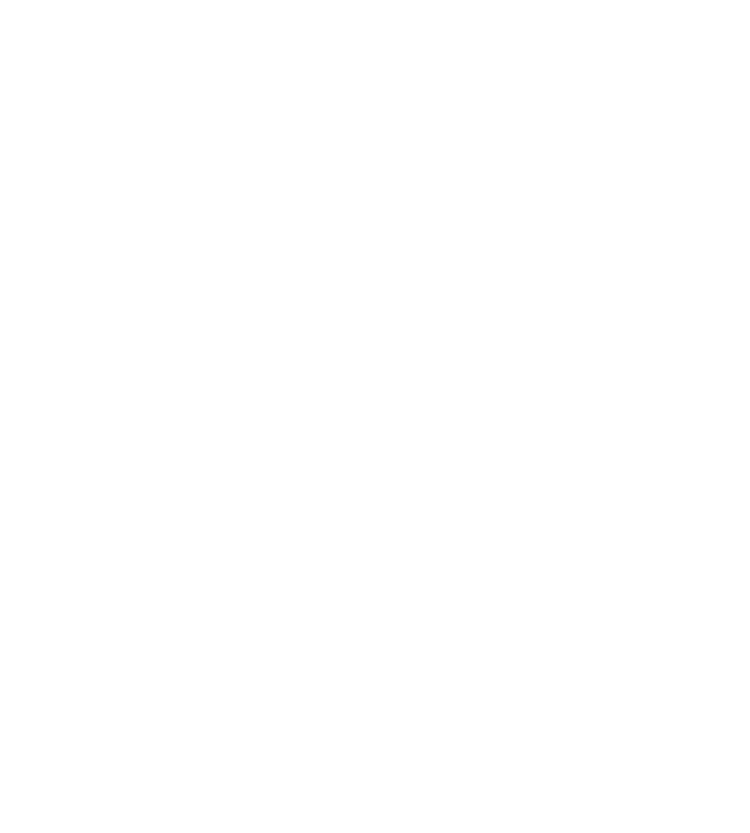 scroll, scrollTop: 0, scrollLeft: 0, axis: both 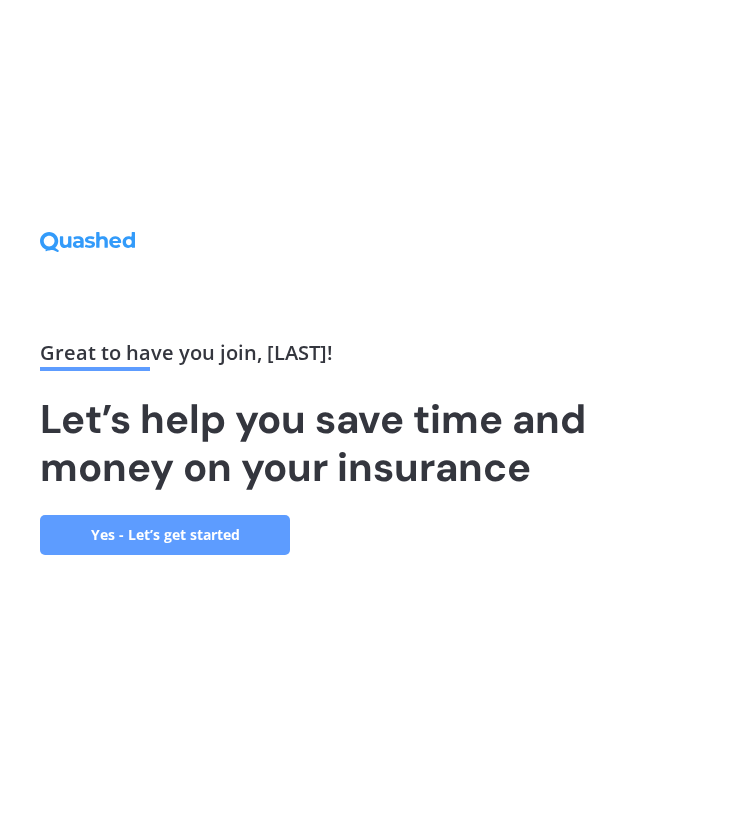 click on "Yes - Let’s get started" at bounding box center (165, 535) 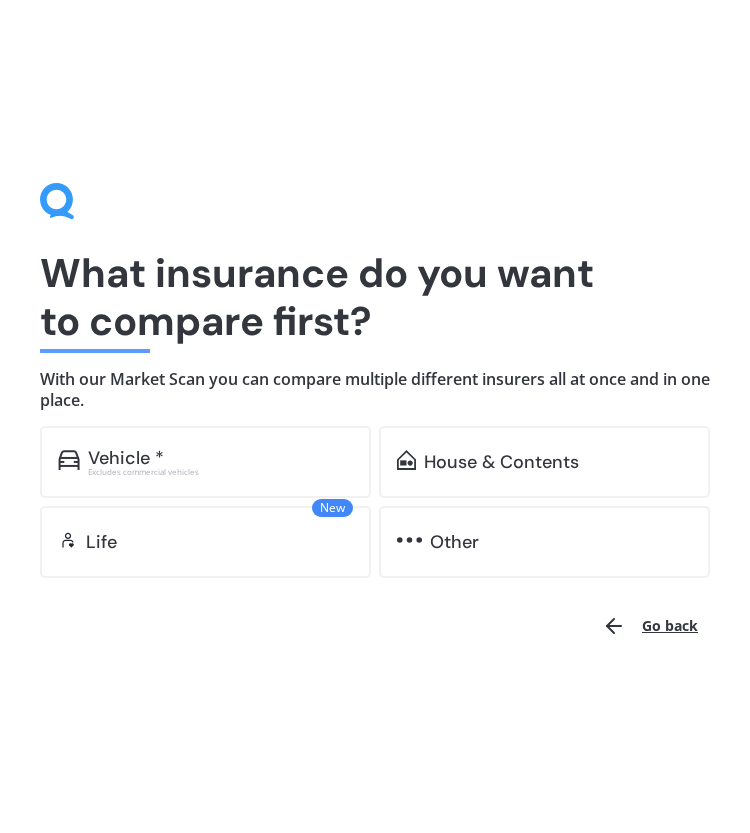 click on "Vehicle *" at bounding box center [220, 458] 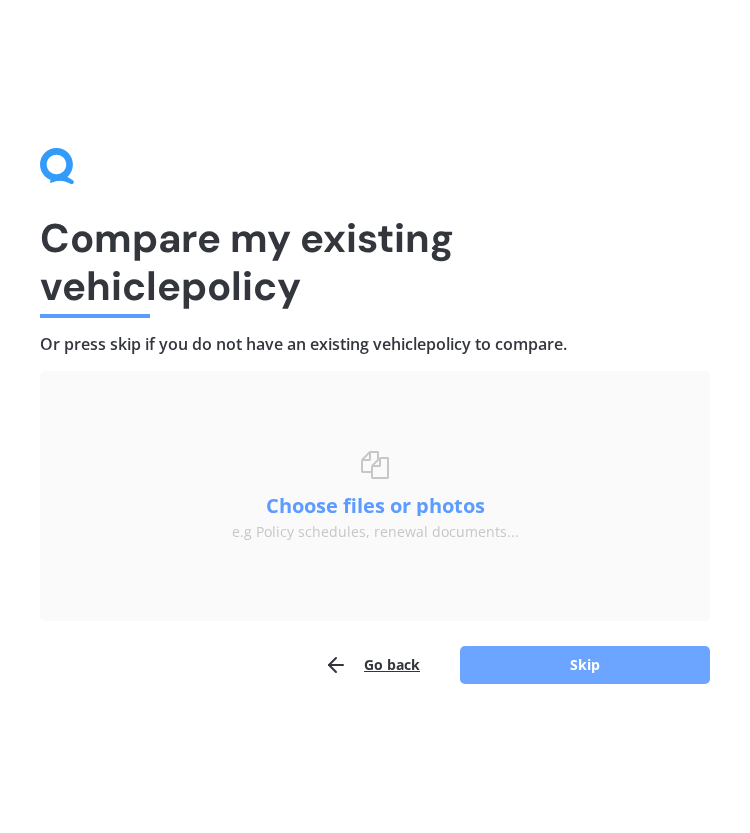 click on "Skip" at bounding box center (585, 665) 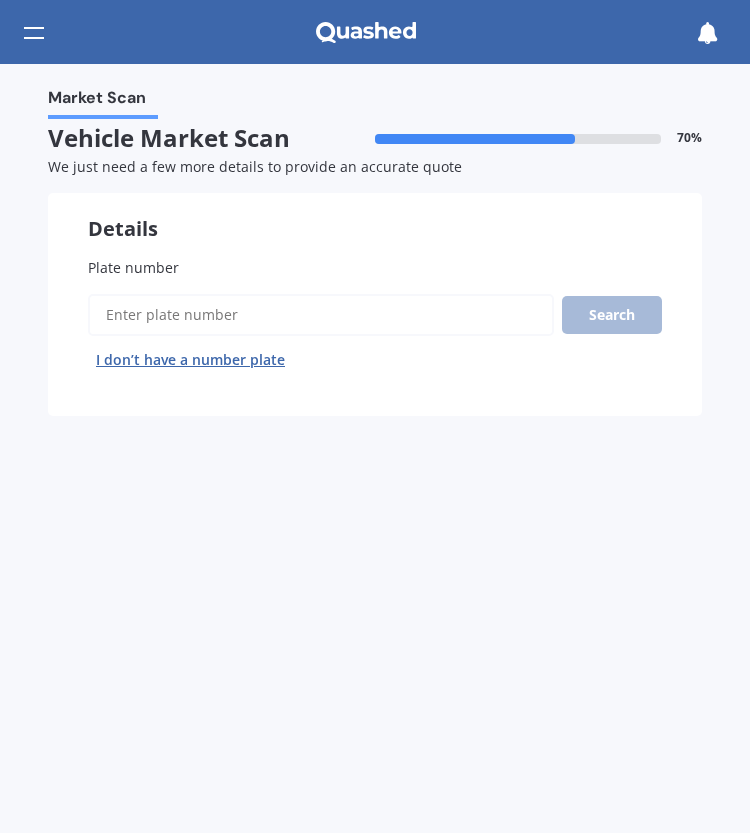 click on "Plate number" at bounding box center [133, 267] 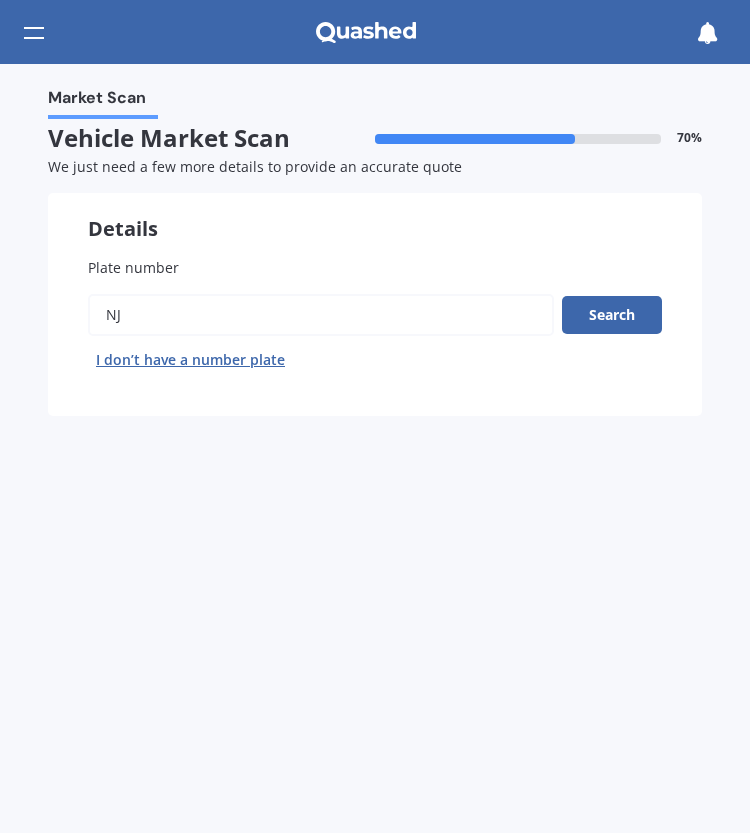 type on "n" 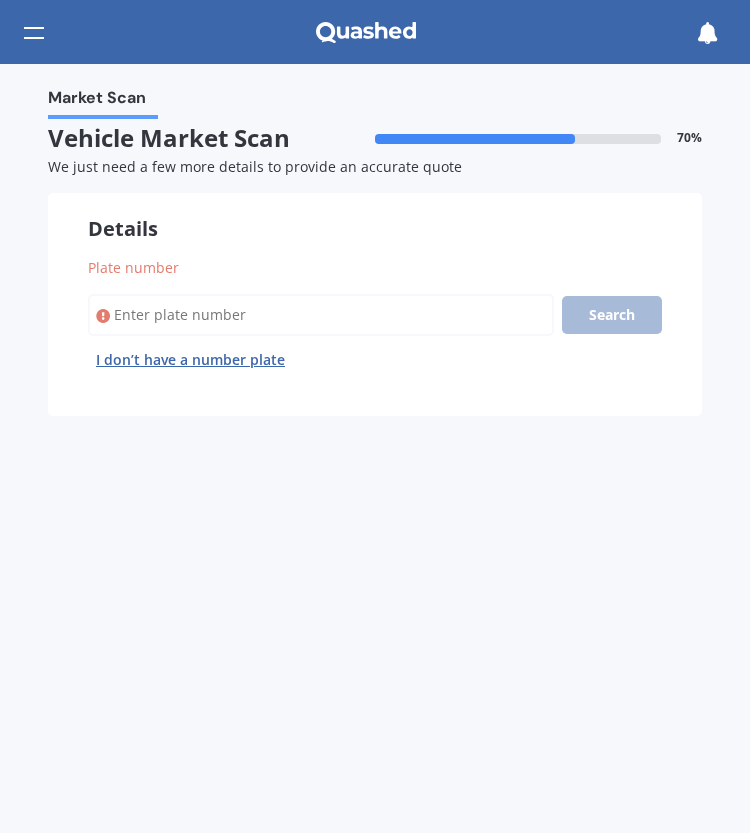 paste on "PJM836" 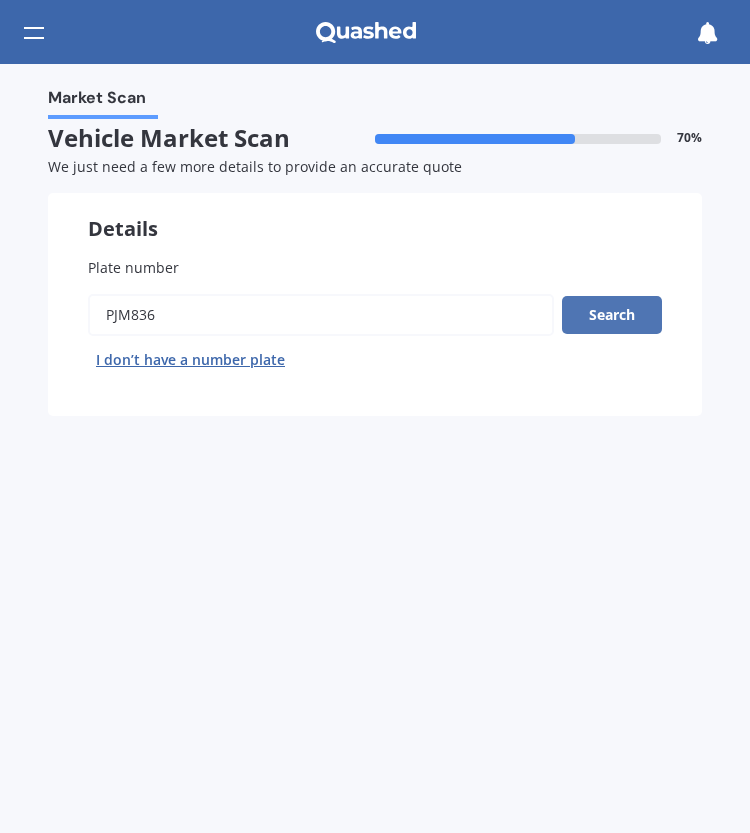 type on "PJM836" 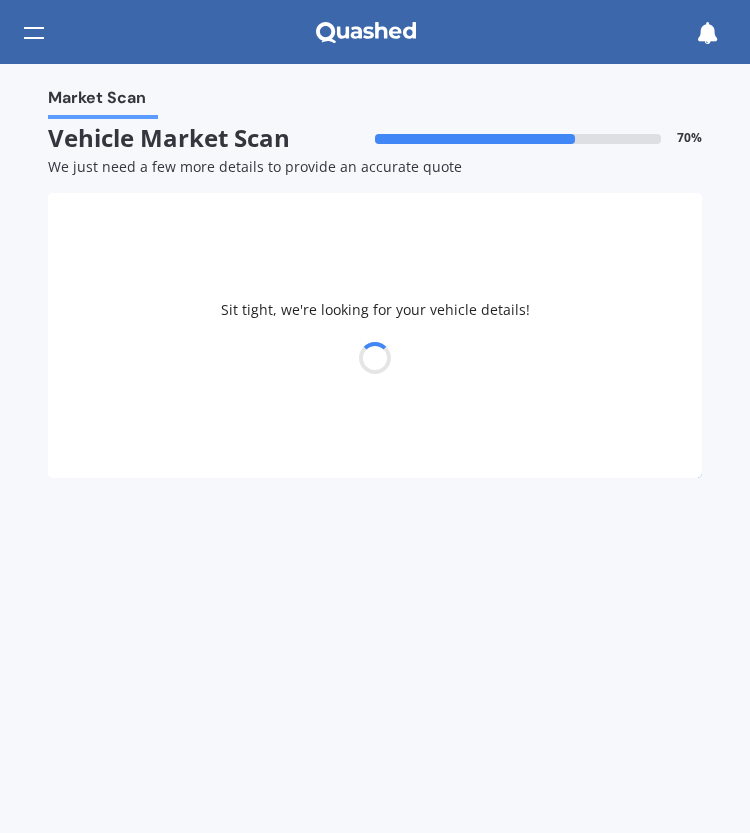 select on "MAZDA" 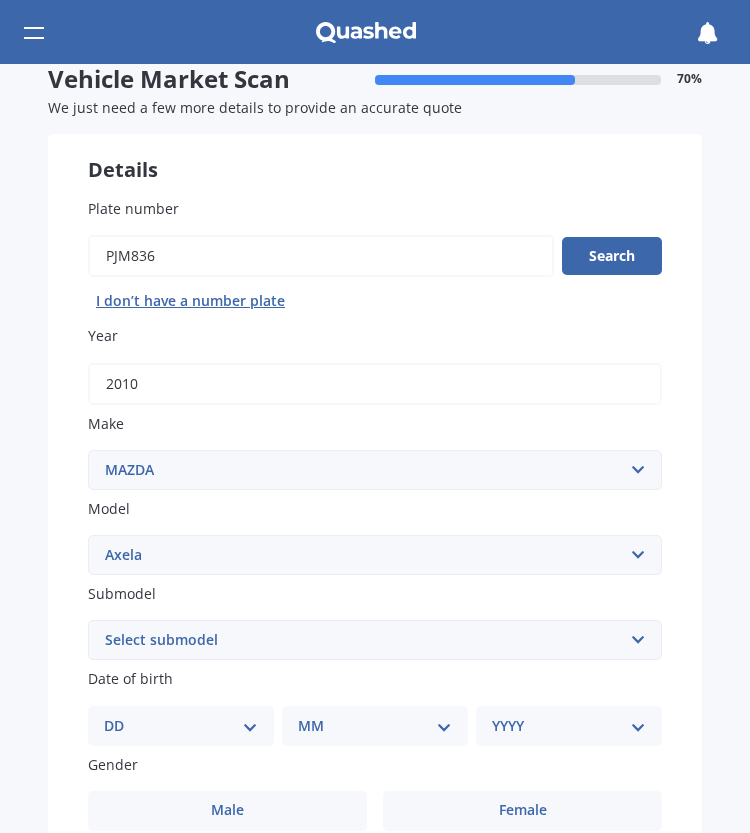 scroll, scrollTop: 93, scrollLeft: 0, axis: vertical 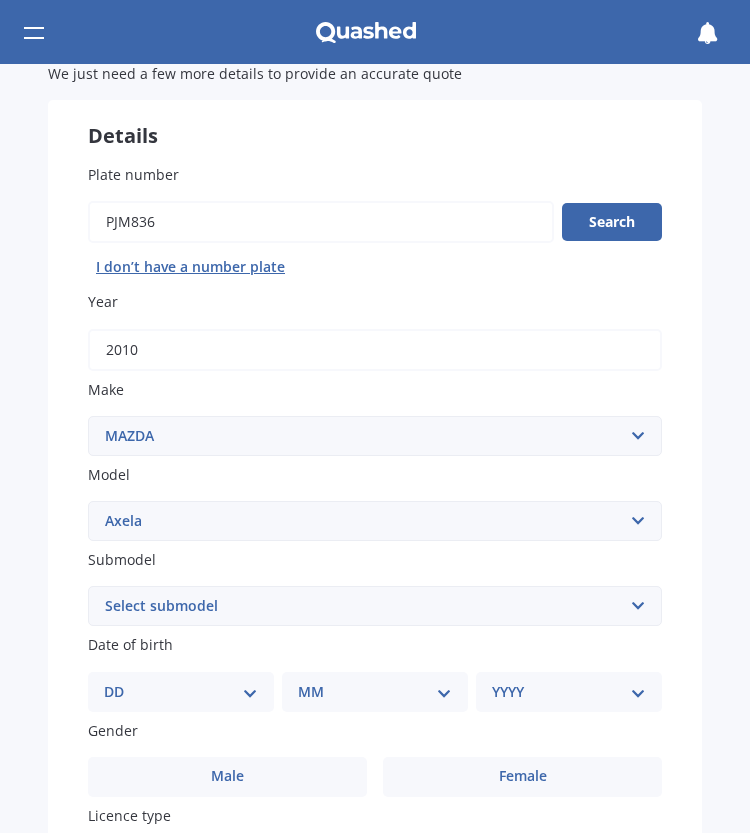 click on "Select submodel (All other) 2.3 Sporthatch 2.3 turbo Hatchback Hatchback turbo diesel Hybrid SP23 Sporthatch diesel" at bounding box center (375, 606) 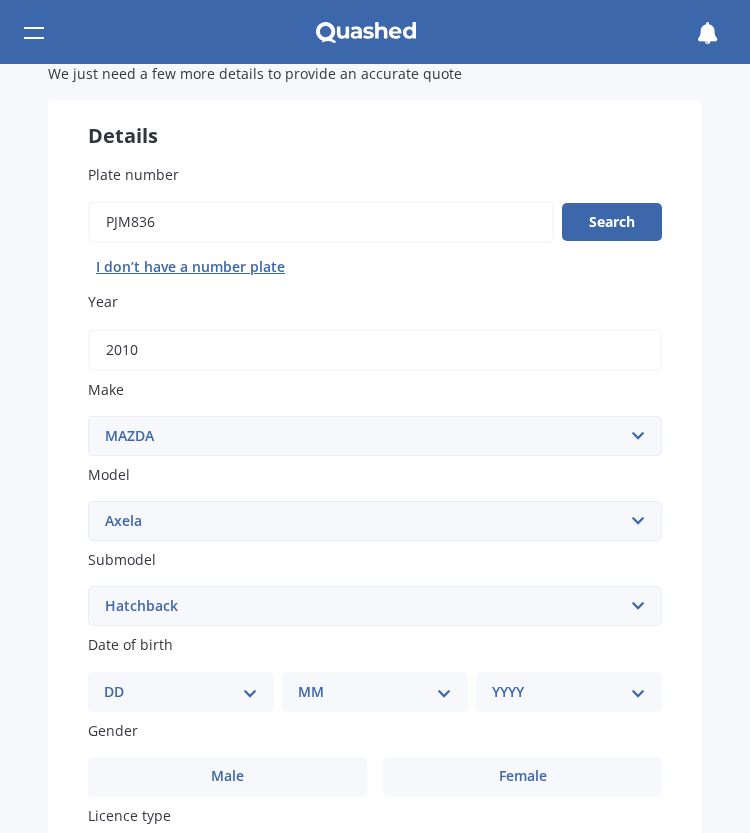 click on "Select submodel (All other) 2.3 Sporthatch 2.3 turbo Hatchback Hatchback turbo diesel Hybrid SP23 Sporthatch diesel" at bounding box center [375, 606] 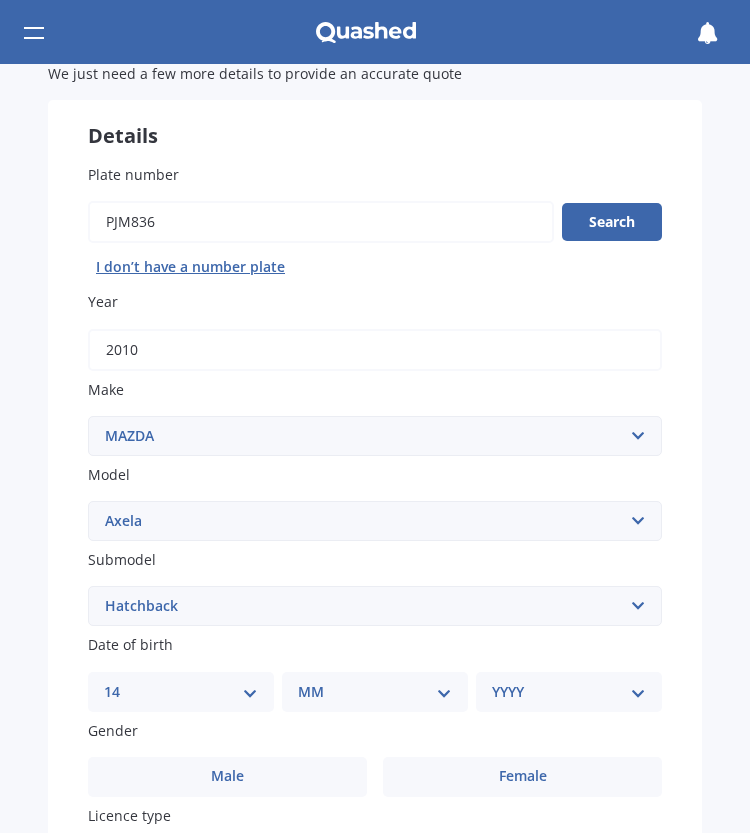 click on "DD 01 02 03 04 05 06 07 08 09 10 11 12 13 14 15 16 17 18 19 20 21 22 23 24 25 26 27 28 29 30 31" at bounding box center (181, 692) 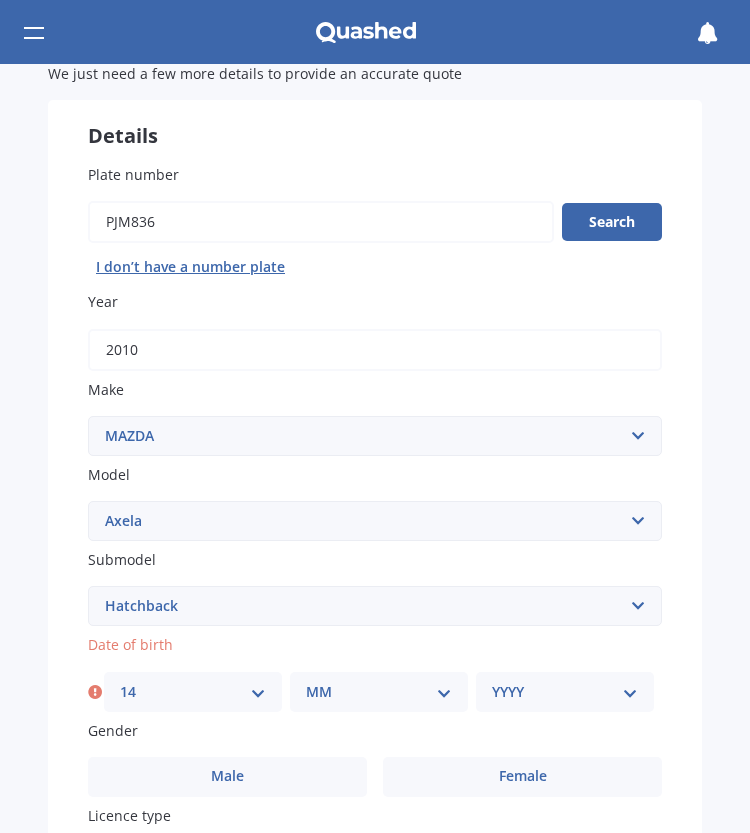 click on "MM 01 02 03 04 05 06 07 08 09 10 11 12" at bounding box center (379, 692) 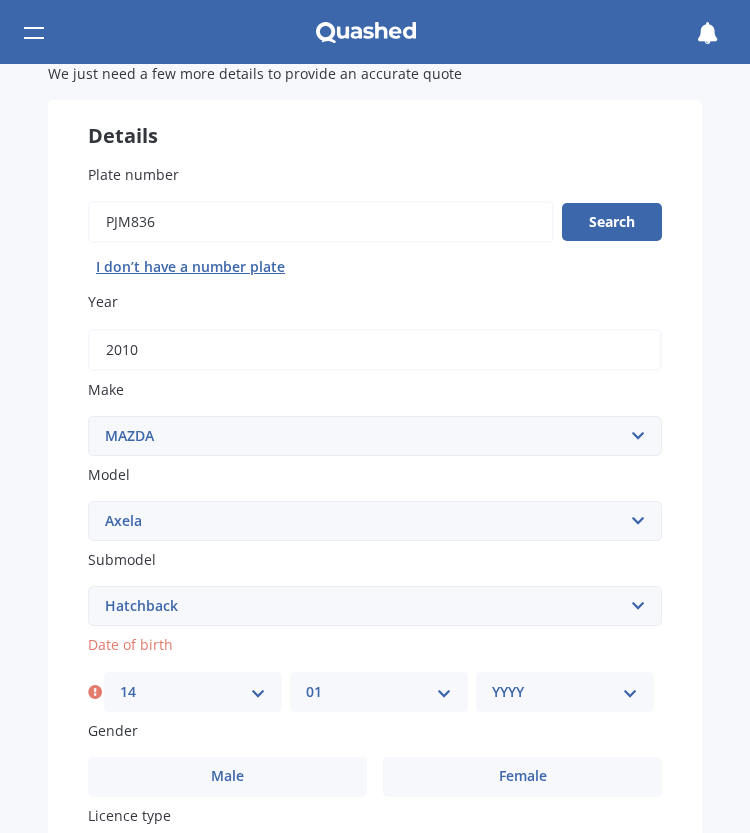click on "MM 01 02 03 04 05 06 07 08 09 10 11 12" at bounding box center [379, 692] 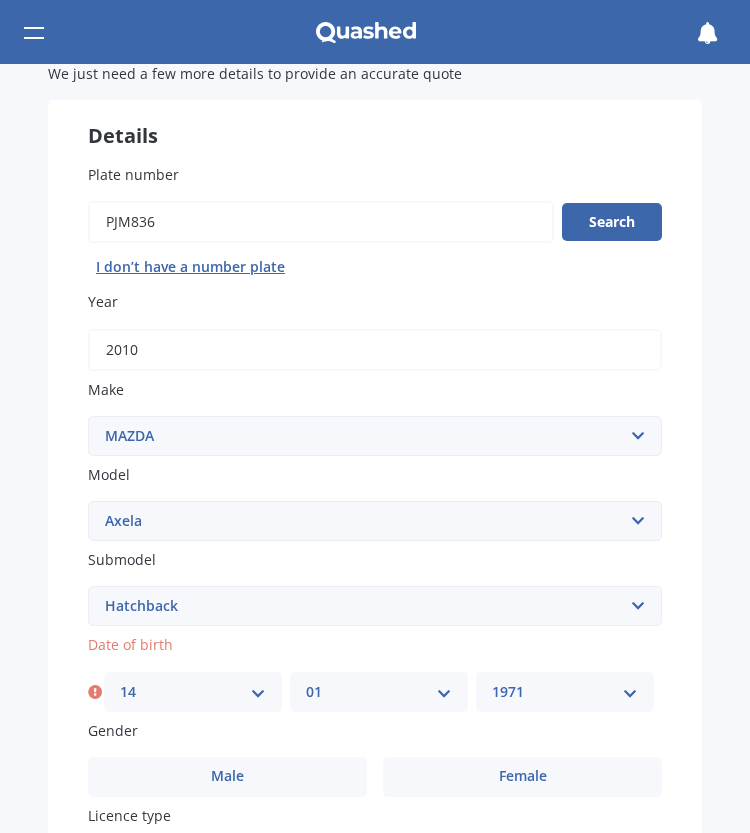 click on "YYYY 2025 2024 2023 2022 2021 2020 2019 2018 2017 2016 2015 2014 2013 2012 2011 2010 2009 2008 2007 2006 2005 2004 2003 2002 2001 2000 1999 1998 1997 1996 1995 1994 1993 1992 1991 1990 1989 1988 1987 1986 1985 1984 1983 1982 1981 1980 1979 1978 1977 1976 1975 1974 1973 1972 1971 1970 1969 1968 1967 1966 1965 1964 1963 1962 1961 1960 1959 1958 1957 1956 1955 1954 1953 1952 1951 1950 1949 1948 1947 1946 1945 1944 1943 1942 1941 1940 1939 1938 1937 1936 1935 1934 1933 1932 1931 1930 1929 1928 1927 1926" at bounding box center [565, 692] 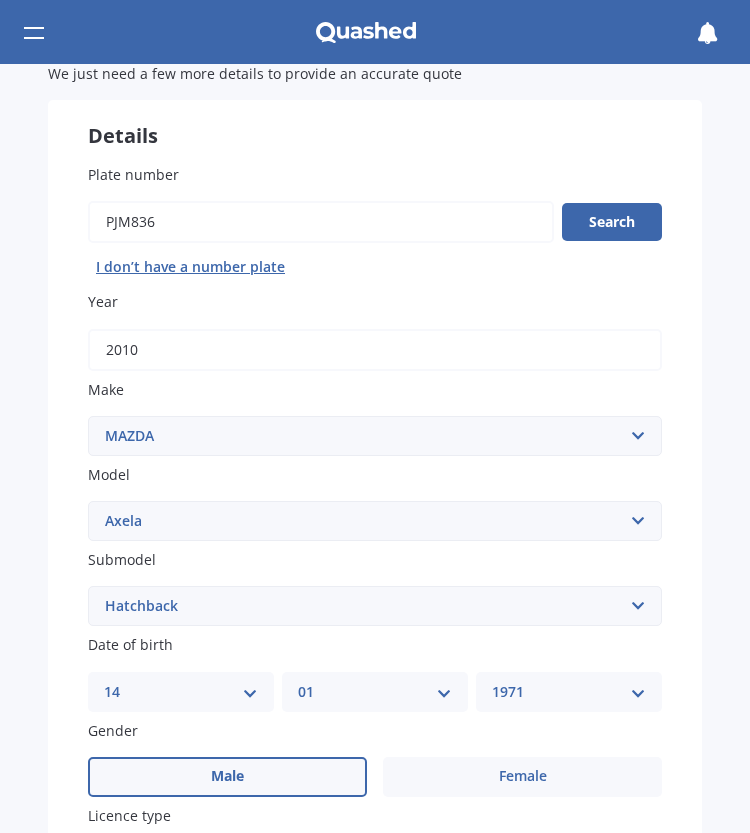 click on "Male" at bounding box center [227, 776] 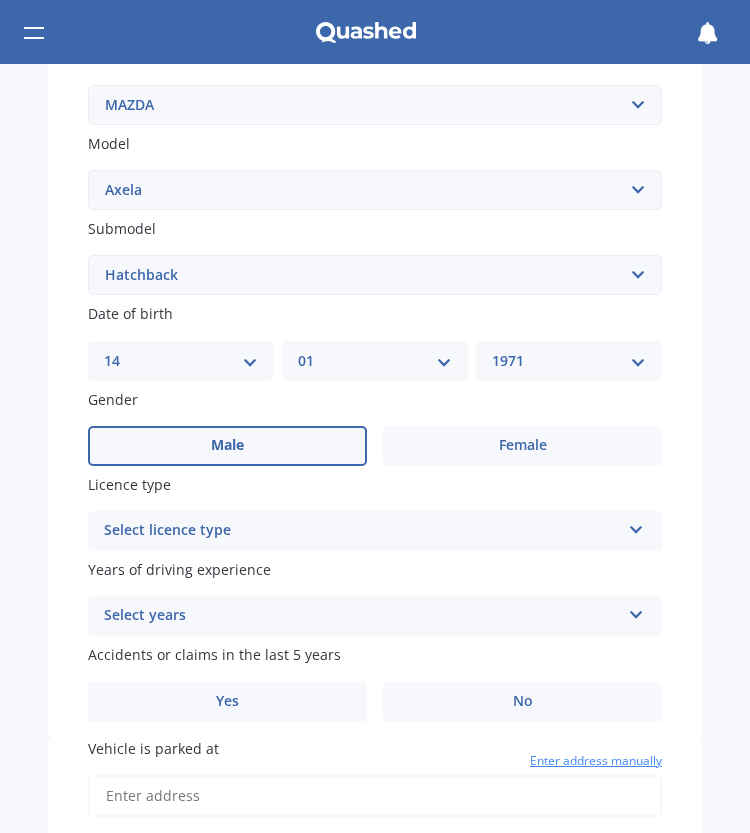 scroll, scrollTop: 425, scrollLeft: 0, axis: vertical 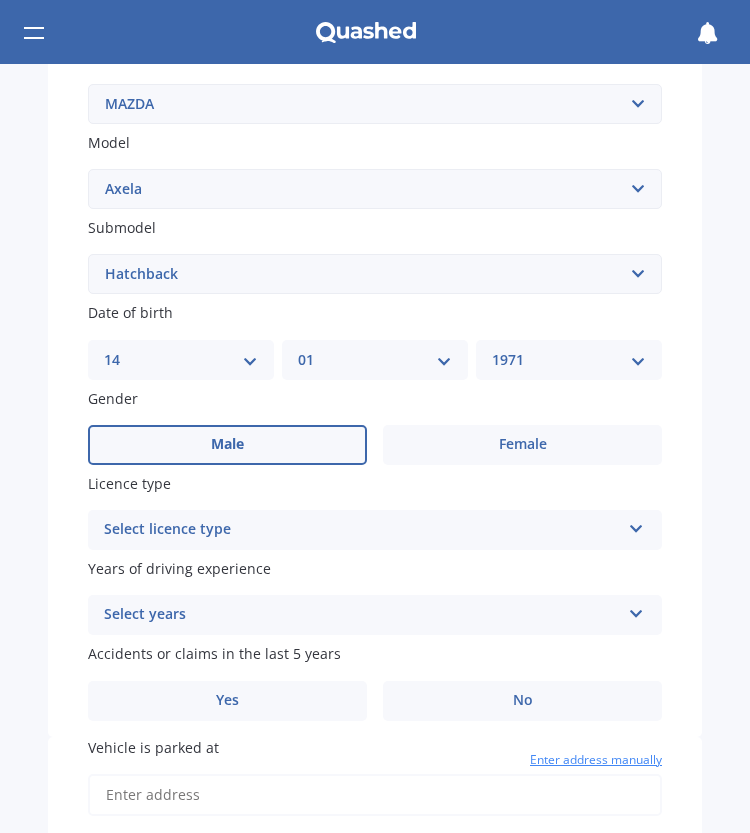 click on "Select licence type" at bounding box center (362, 530) 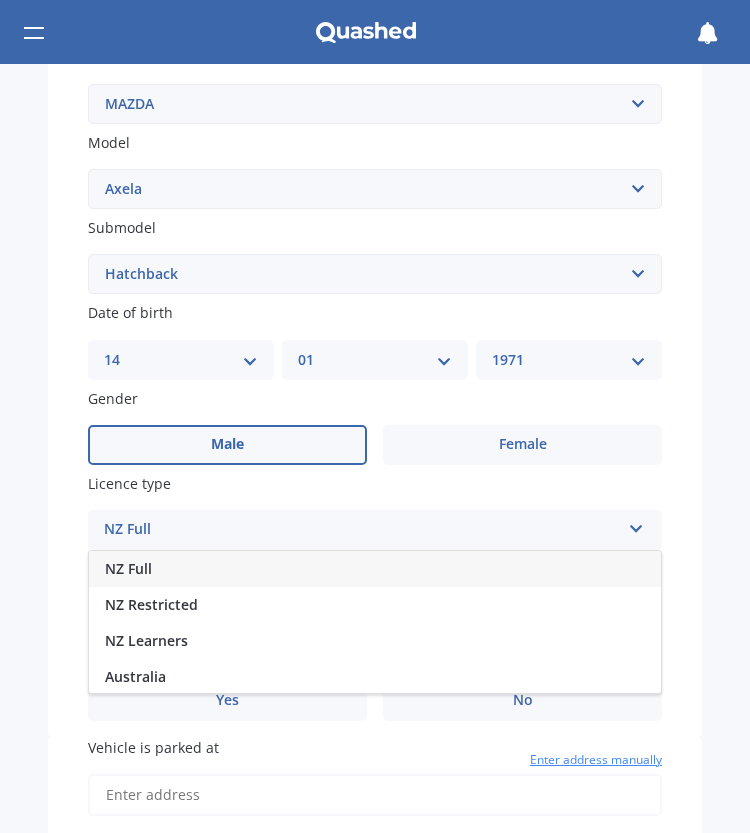 click on "NZ Full" at bounding box center [128, 568] 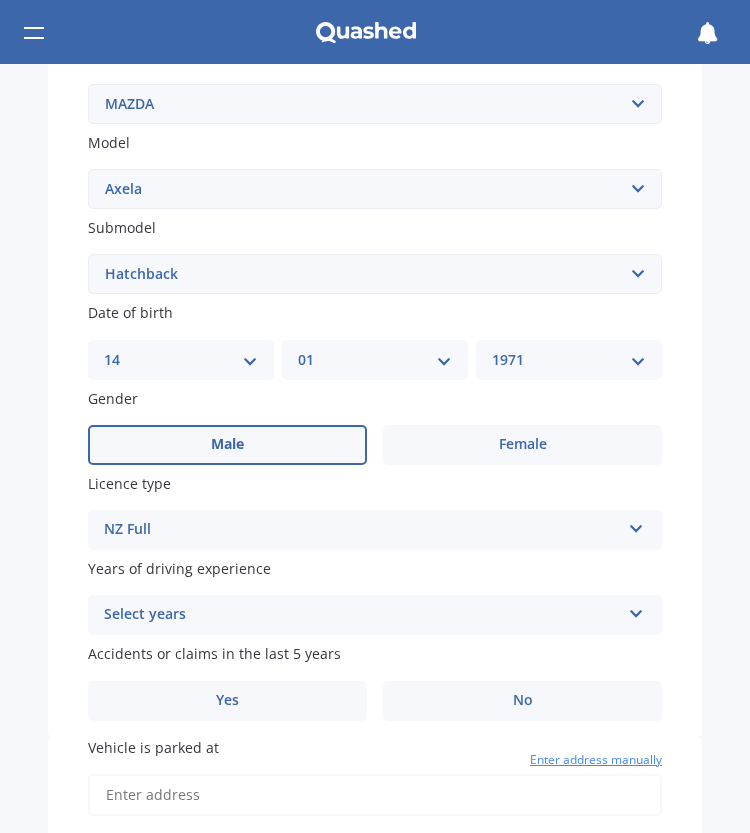 click on "Select years" at bounding box center [362, 615] 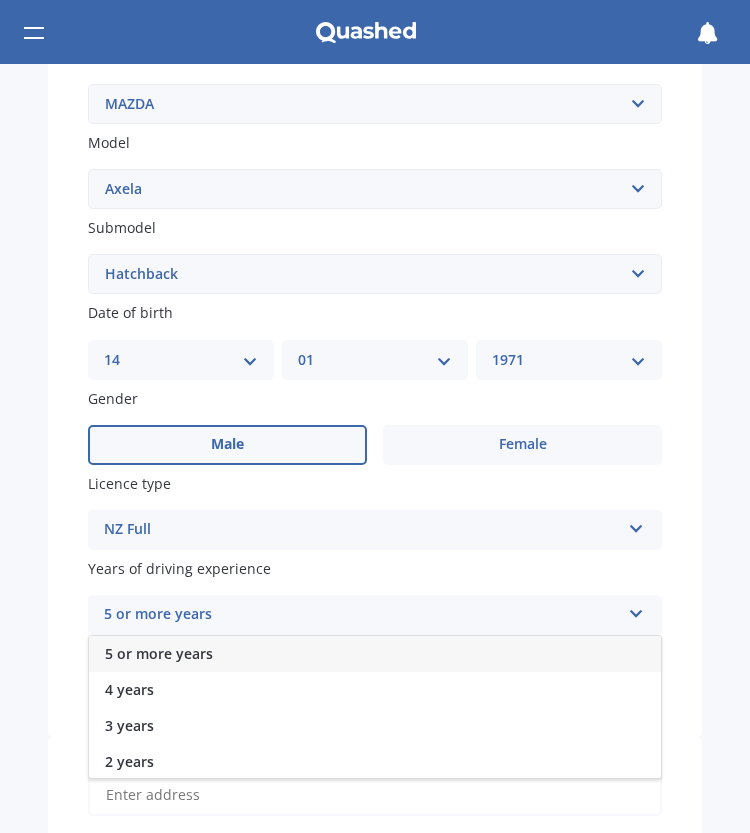click on "5 or more years" at bounding box center (159, 653) 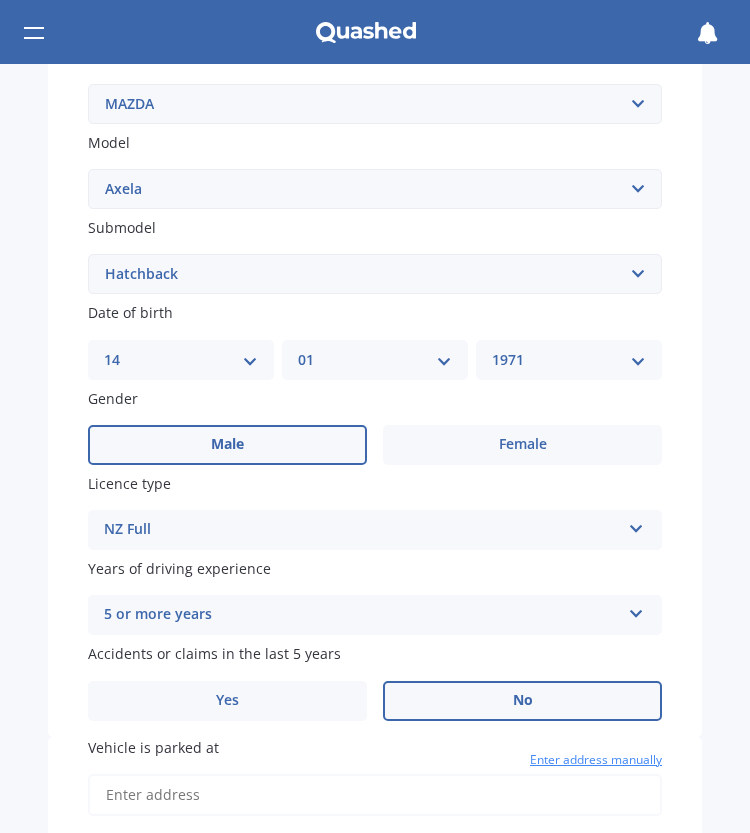 click on "No" at bounding box center [522, 701] 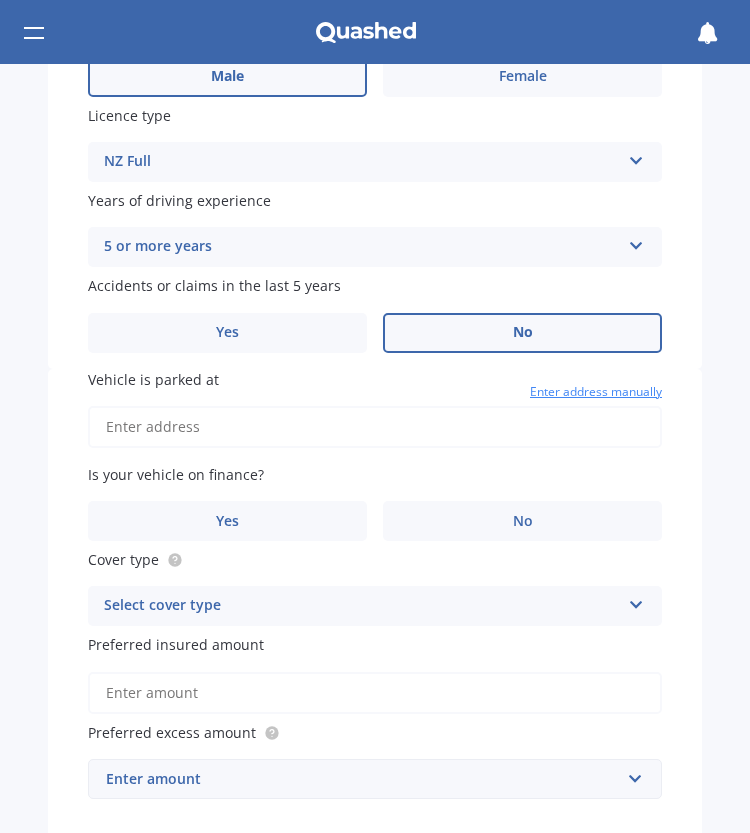 scroll, scrollTop: 827, scrollLeft: 0, axis: vertical 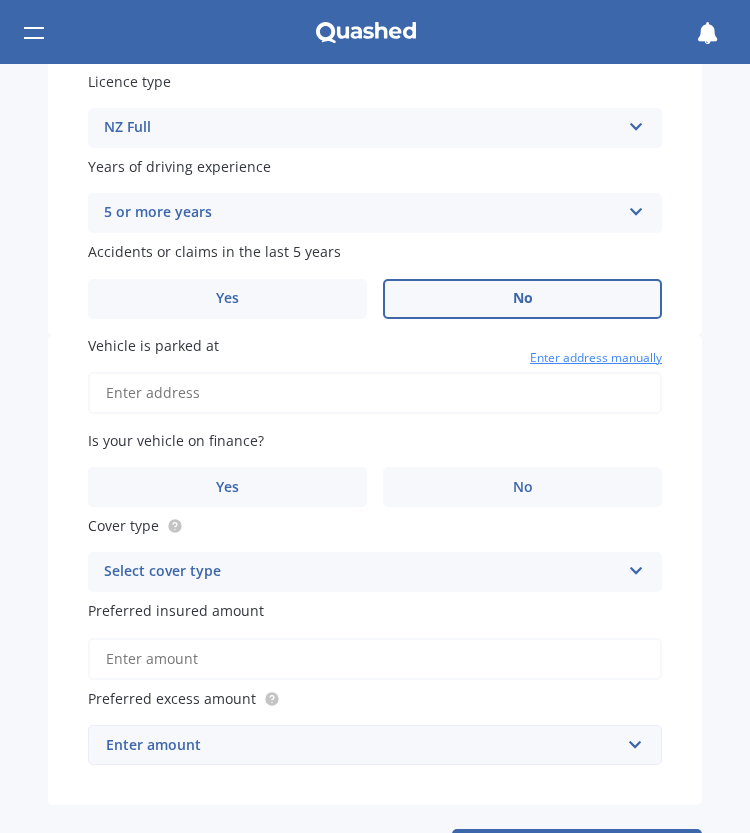 click on "Vehicle is parked at" at bounding box center (375, 393) 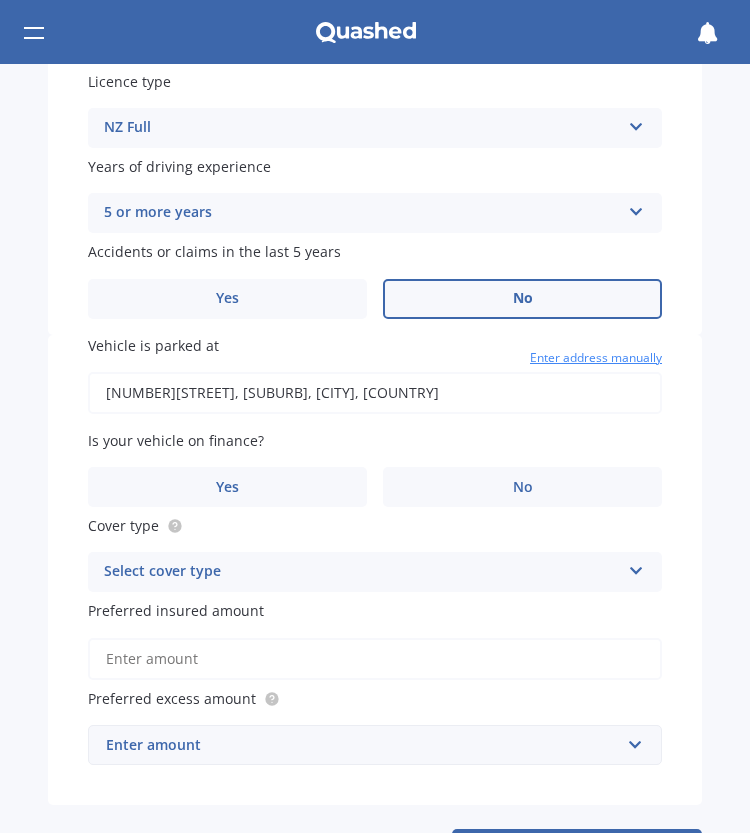 type on "[NUMBER][STREET], [SUBURB], [CITY] [POSTAL_CODE]" 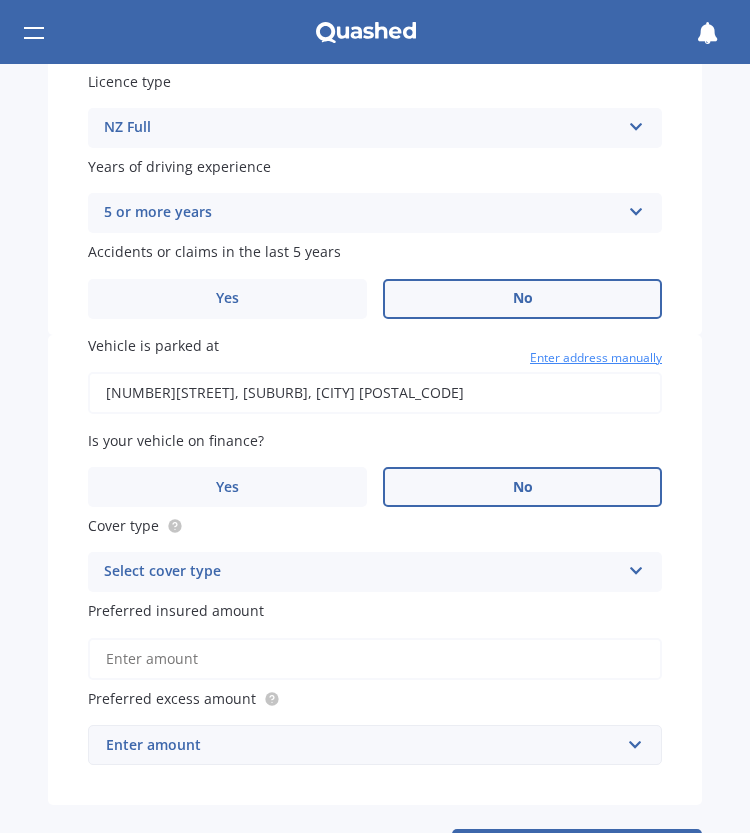 click on "No" at bounding box center (522, 487) 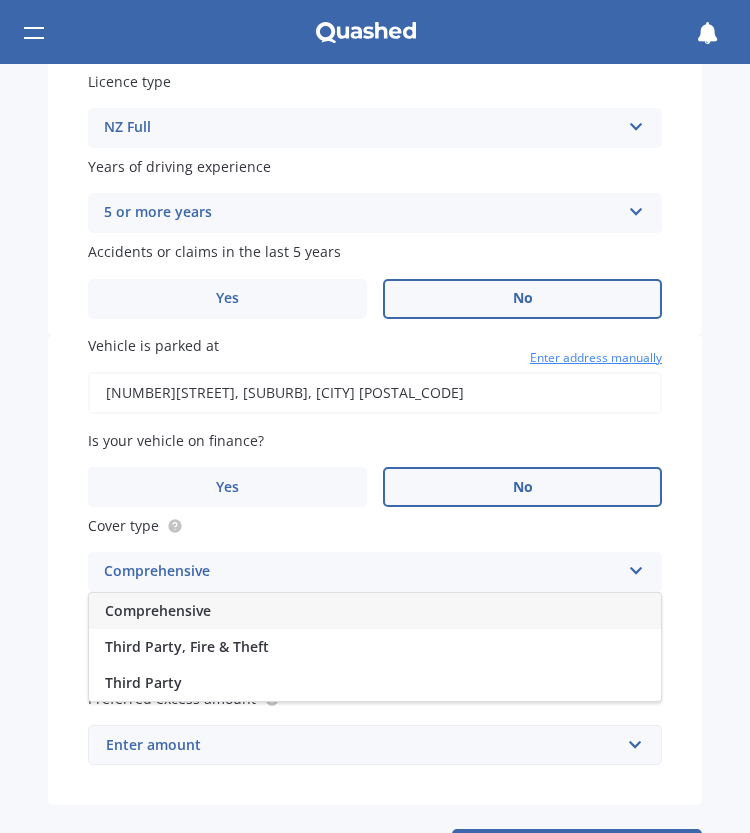 click on "Comprehensive" at bounding box center [375, 611] 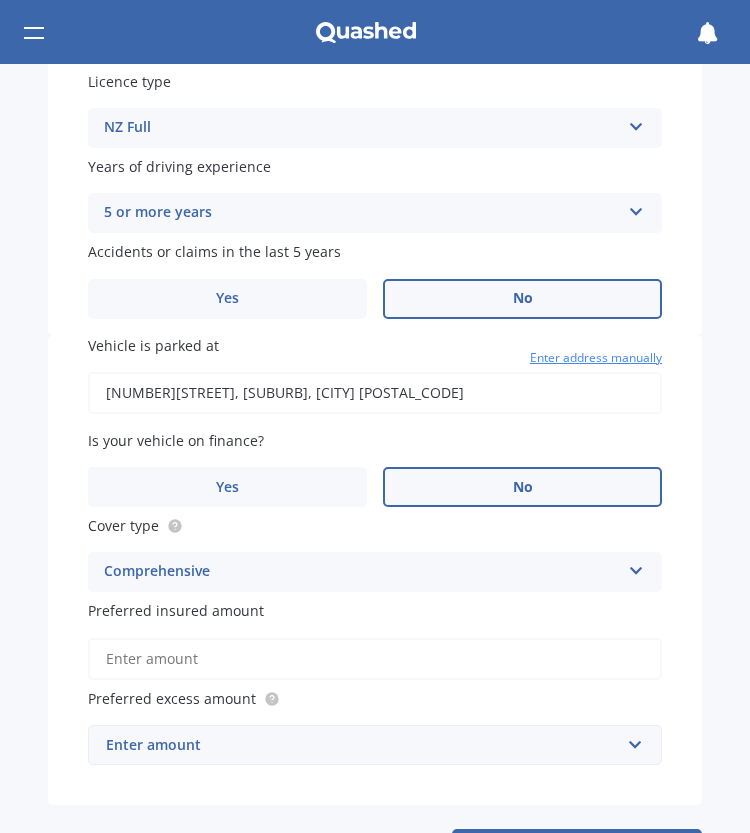 scroll, scrollTop: 906, scrollLeft: 0, axis: vertical 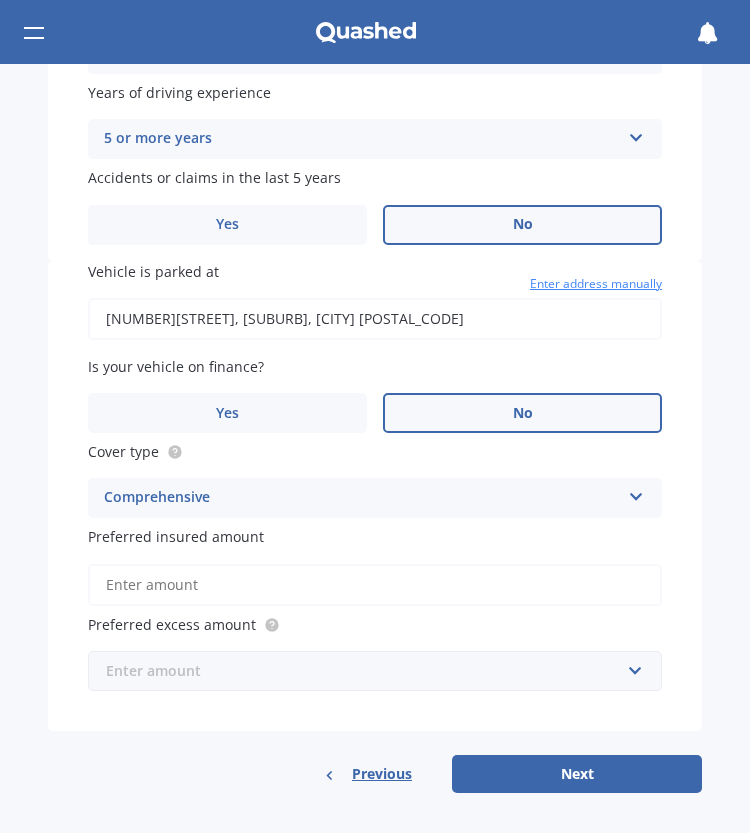 click at bounding box center (368, 671) 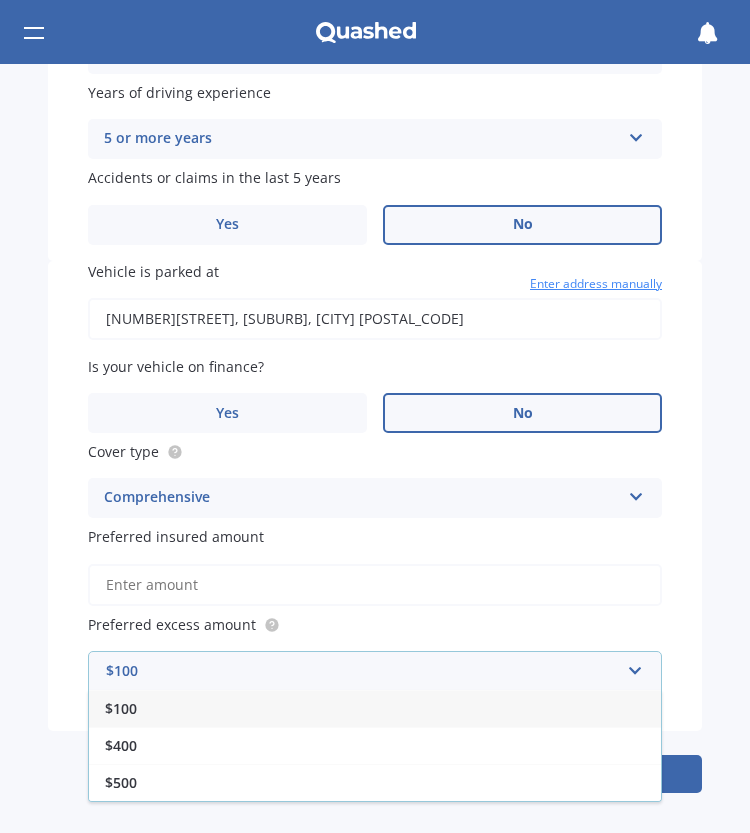 click on "$100" at bounding box center (375, 708) 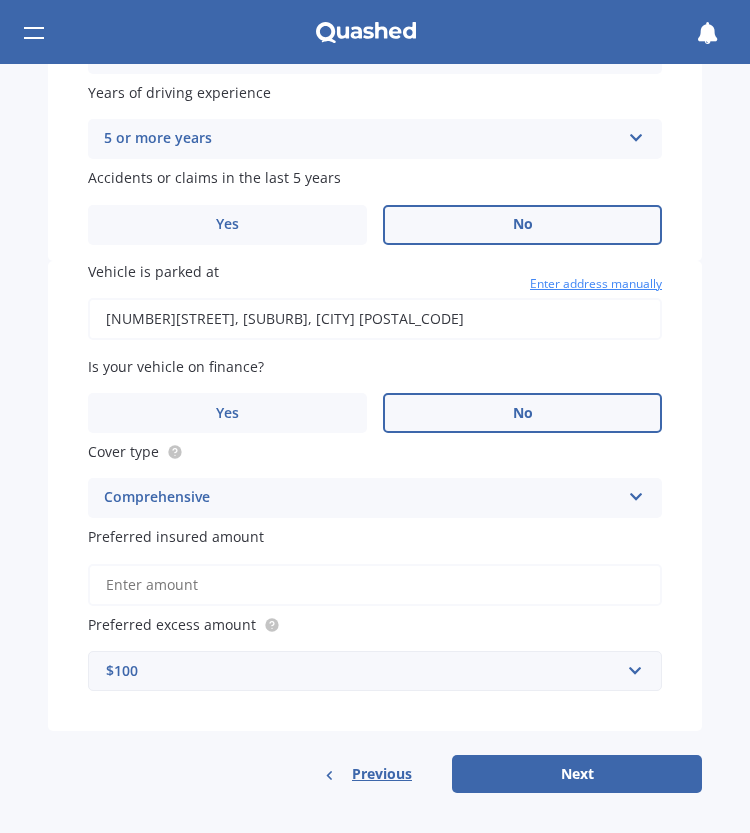 click on "Vehicle is parked at [NUMBER][STREET], [SUBURB], [CITY] [POSTAL_CODE] Enter address manually Is your vehicle on finance? Yes No Cover type Comprehensive Comprehensive Third Party, Fire & Theft Third Party Preferred insured amount Preferred excess amount $100 $100 $400 $500 $750 $1,000 $1,500 $2,000 Previous Next" at bounding box center [375, 527] 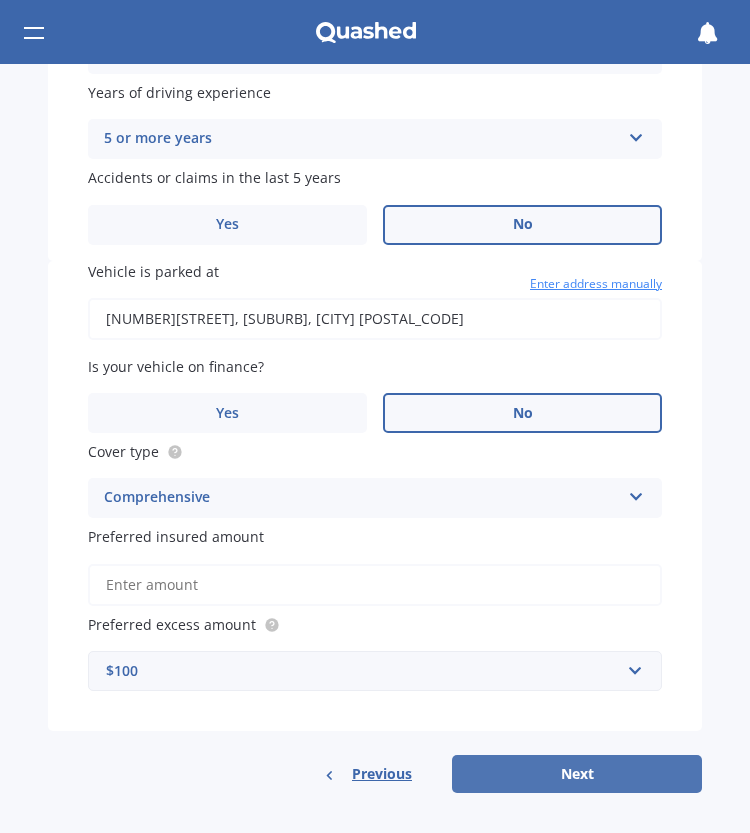 click on "Next" at bounding box center [577, 774] 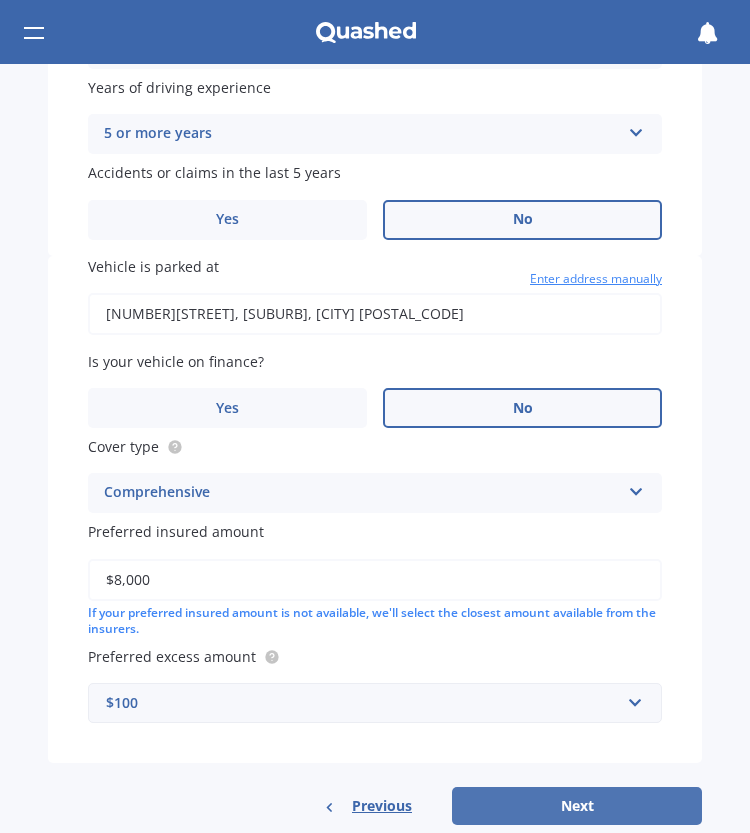 type on "$8,000" 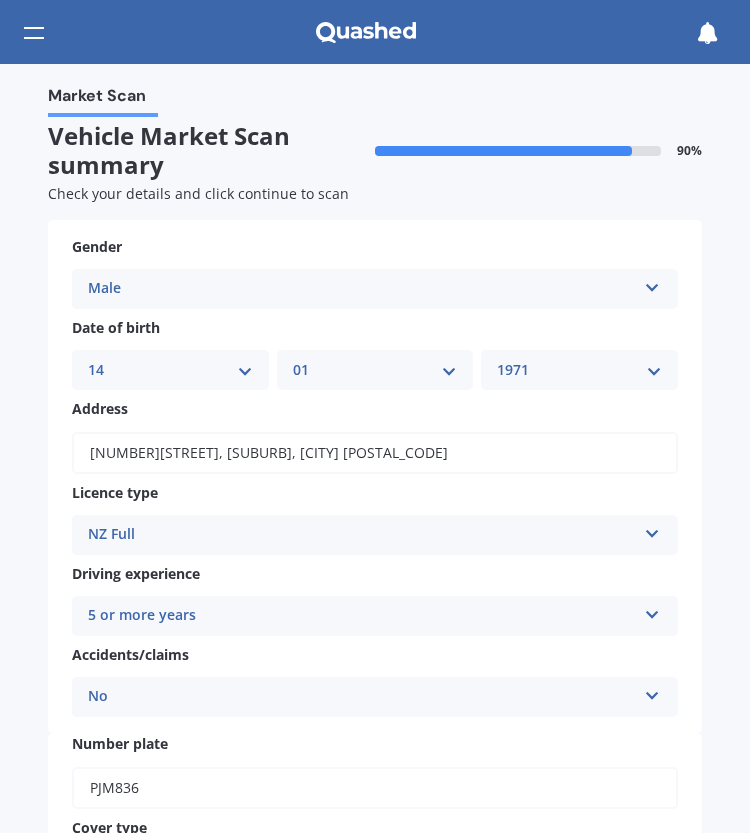 scroll, scrollTop: 0, scrollLeft: 0, axis: both 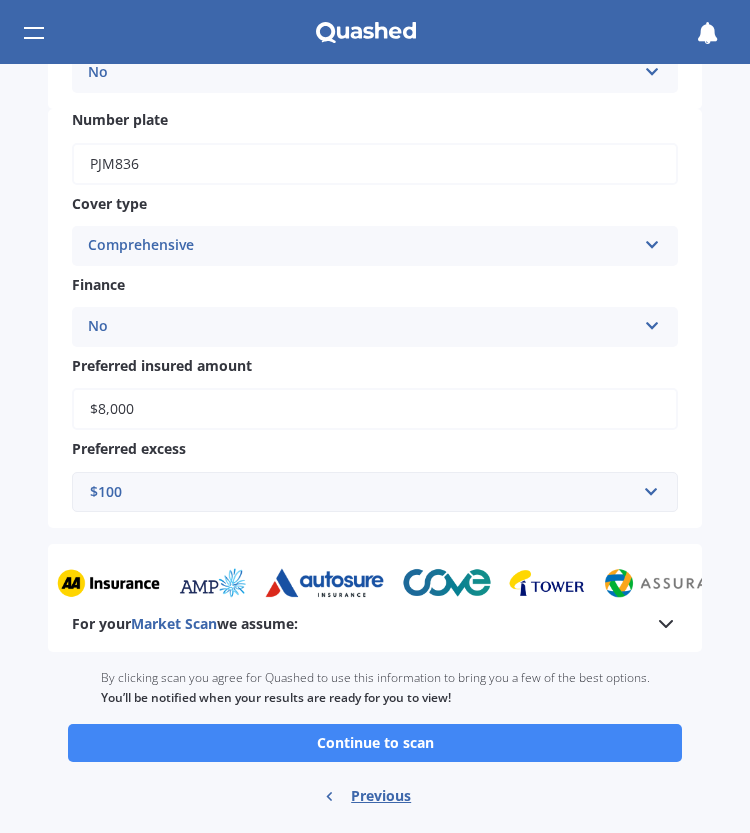click on "Market Scan Vehicle Market Scan summary 90 % Check your details and click continue to scan Gender Male Male Female Date of birth DD 01 02 03 04 05 06 07 08 09 10 11 12 13 14 15 16 17 18 19 20 21 22 23 24 25 26 27 28 29 30 31 MM 01 02 03 04 05 06 07 08 09 10 11 12 YYYY 2025 2024 2023 2022 2021 2020 2019 2018 2017 2016 2015 2014 2013 2012 2011 2010 2009 2008 2007 2006 2005 2004 2003 2002 2001 2000 1999 1998 1997 1996 1995 1994 1993 1992 1991 1990 1989 1988 1987 1986 1985 1984 1983 1982 1981 1980 1979 1978 1977 1976 1975 1974 1973 1972 1971 1970 1969 1968 1967 1966 1965 1964 1963 1962 1961 1960 1959 1958 1957 1956 1955 1954 1953 1952 1951 1950 1949 1948 1947 1946 1945 1944 1943 1942 1941 1940 1939 1938 1937 1936 1935 1934 1933 1932 1931 1930 1929 1928 1927 1926 Address [NUMBER][STREET], [SUBURB], [CITY] [POSTAL_CODE] Licence type NZ Full NZ Full NZ Restricted NZ Learners Australia United Kingdom Ireland South Africa International / Other overseas licence Driving experience 5 or more years 1 year 2 years 3 years No" at bounding box center [375, 448] 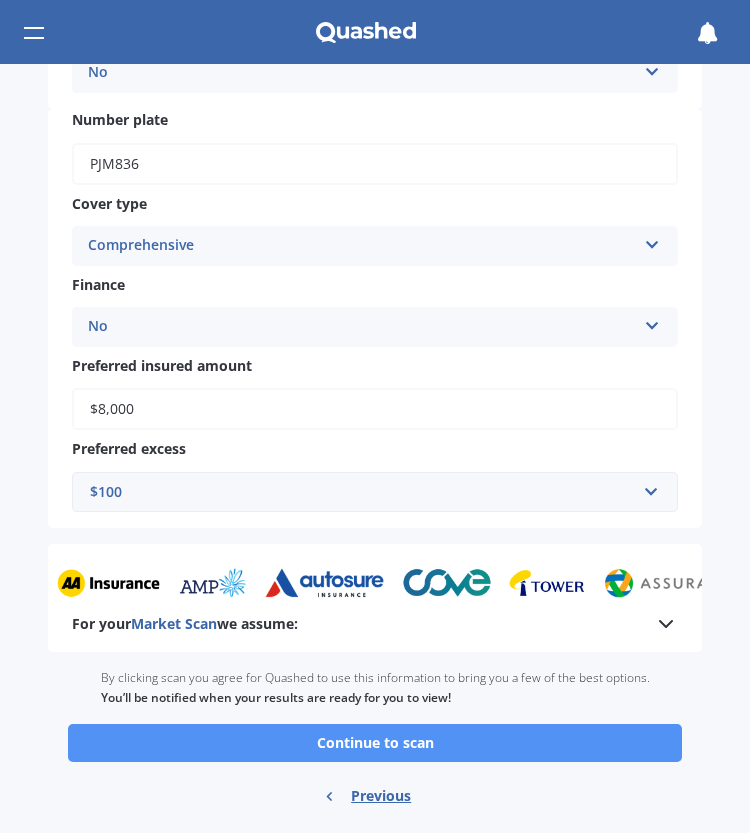 click on "Continue to scan" at bounding box center (375, 743) 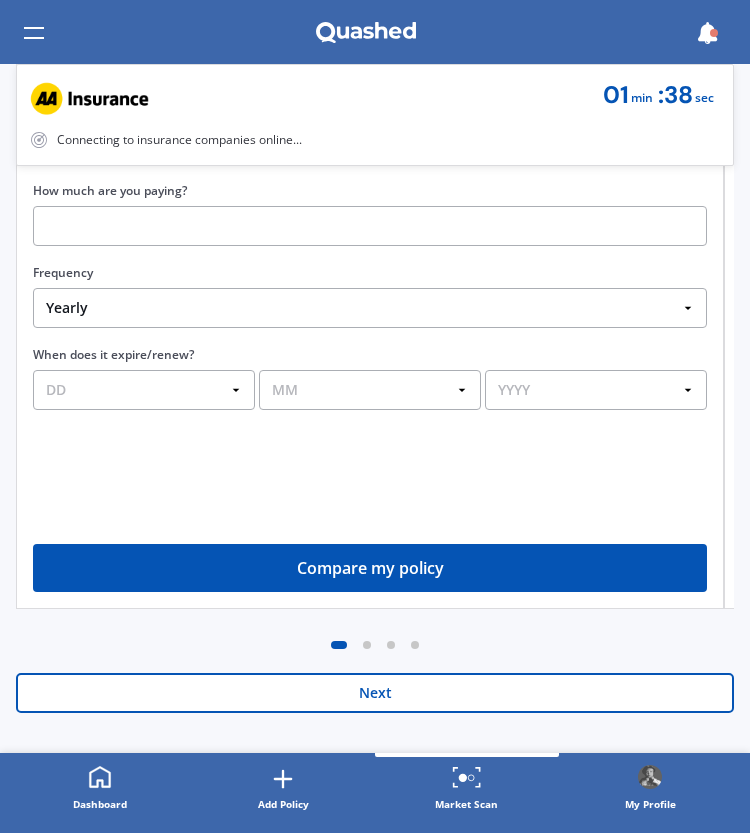 scroll, scrollTop: 0, scrollLeft: 0, axis: both 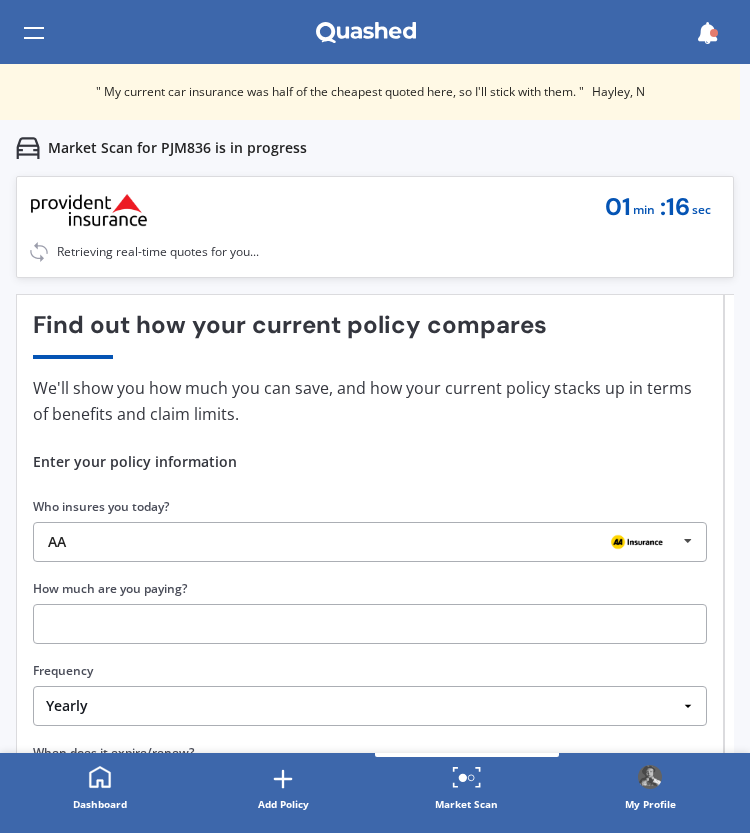 click on "AA" at bounding box center [362, 542] 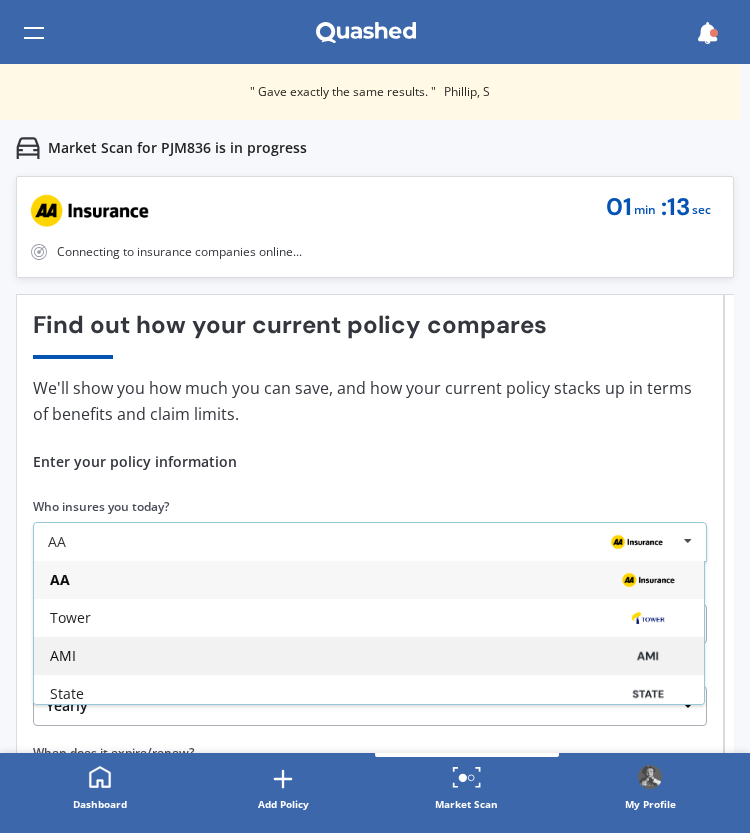 click on "AMI" at bounding box center (369, 656) 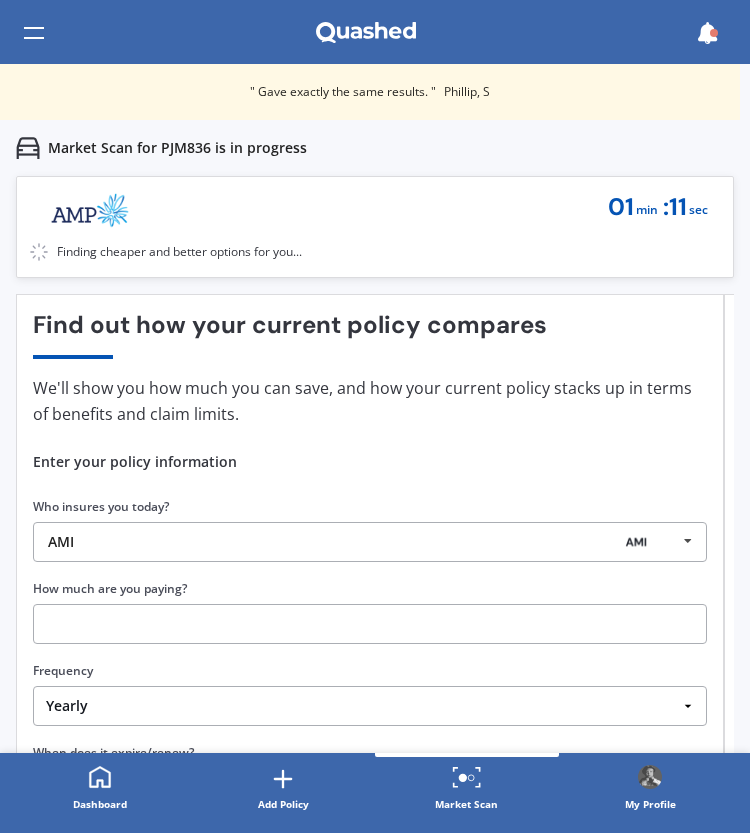 click at bounding box center (370, 624) 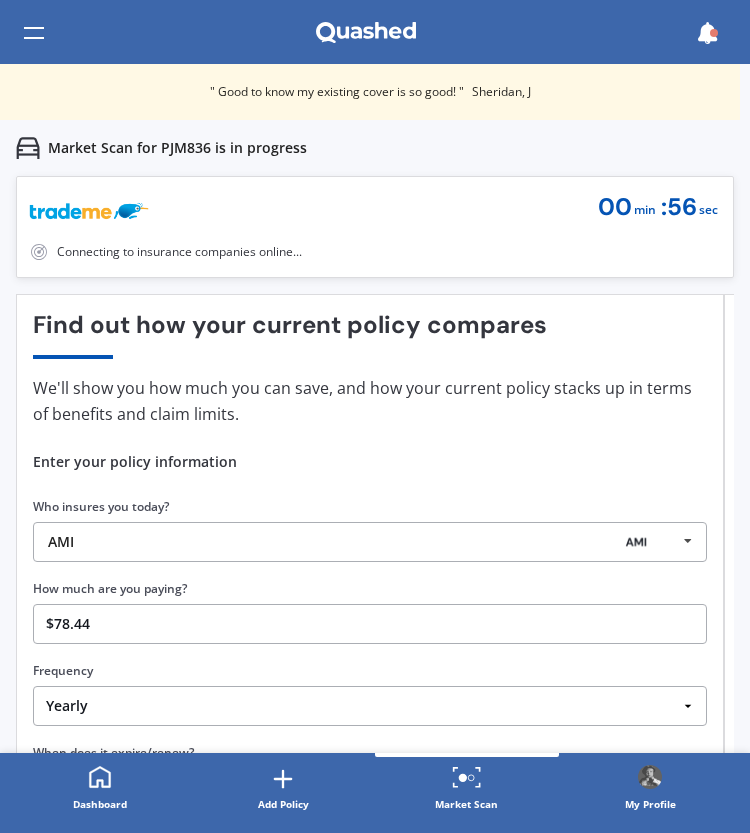 type on "$78.44" 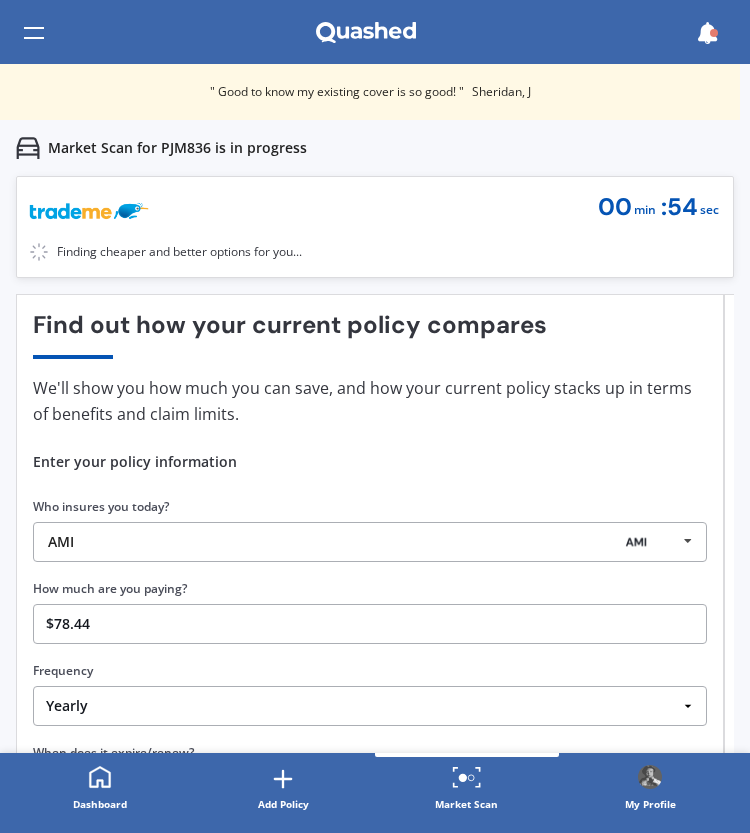 select on "Monthly" 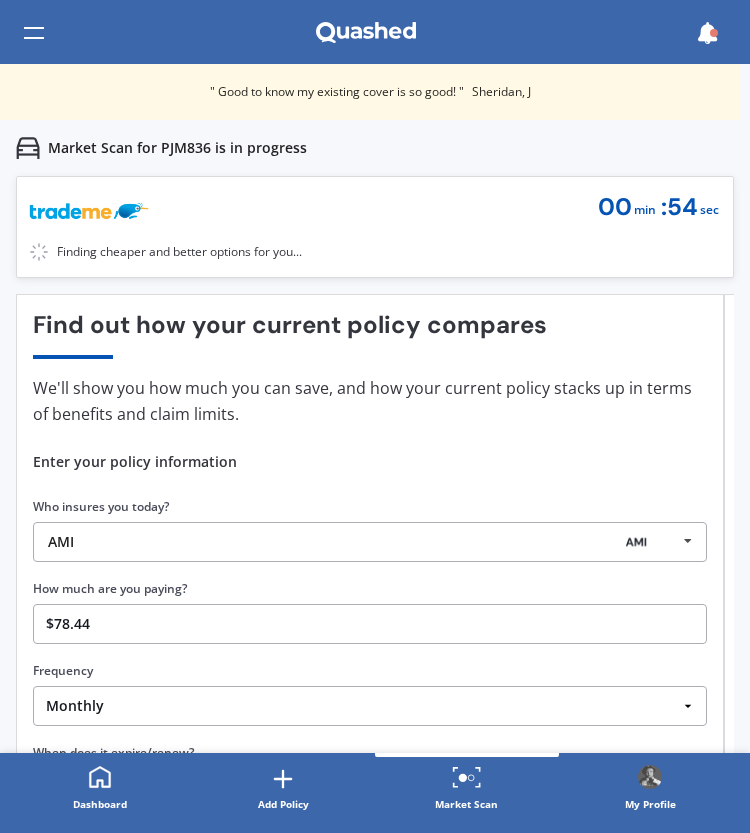 click on "Yearly Six-Monthly Quarterly Monthly Fortnightly Weekly One-Off" at bounding box center [370, 706] 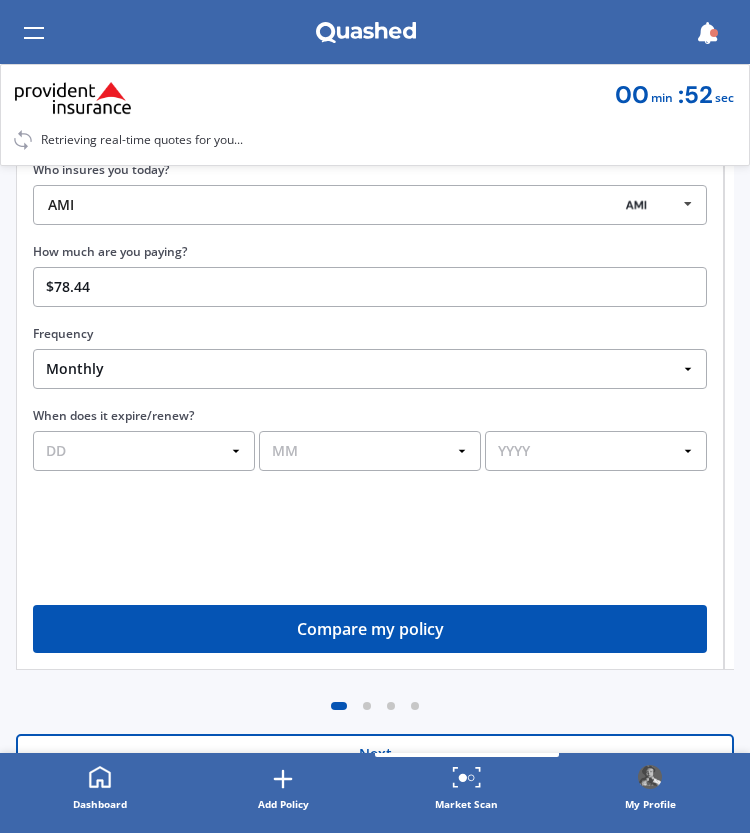 scroll, scrollTop: 338, scrollLeft: 0, axis: vertical 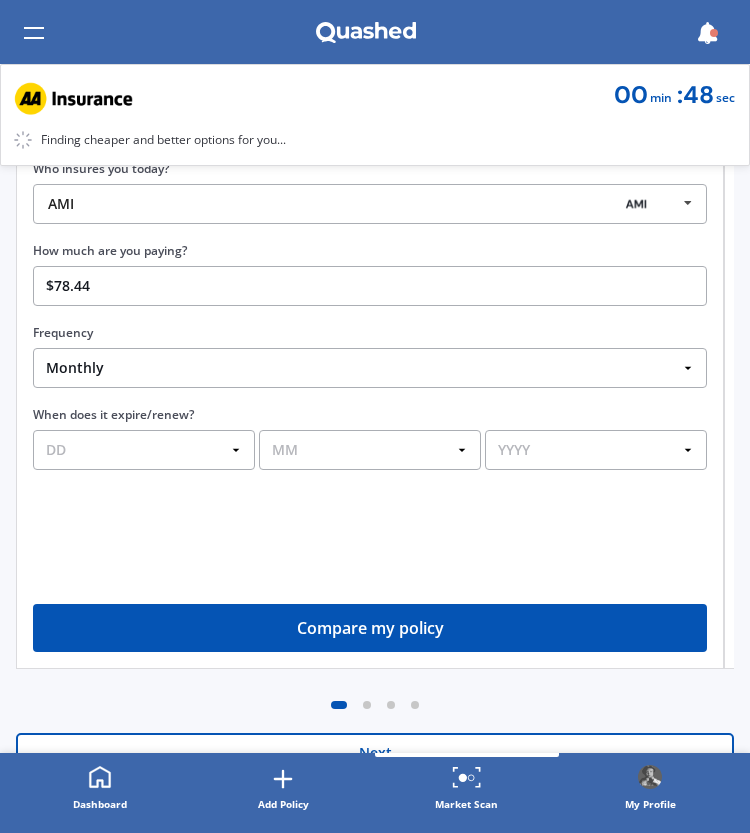 click on "DD 01 02 03 04 05 06 07 08 09 10 11 12 13 14 15 16 17 18 19 20 21 22 23 24 25 26 27 28 29 30 31" at bounding box center [144, 450] 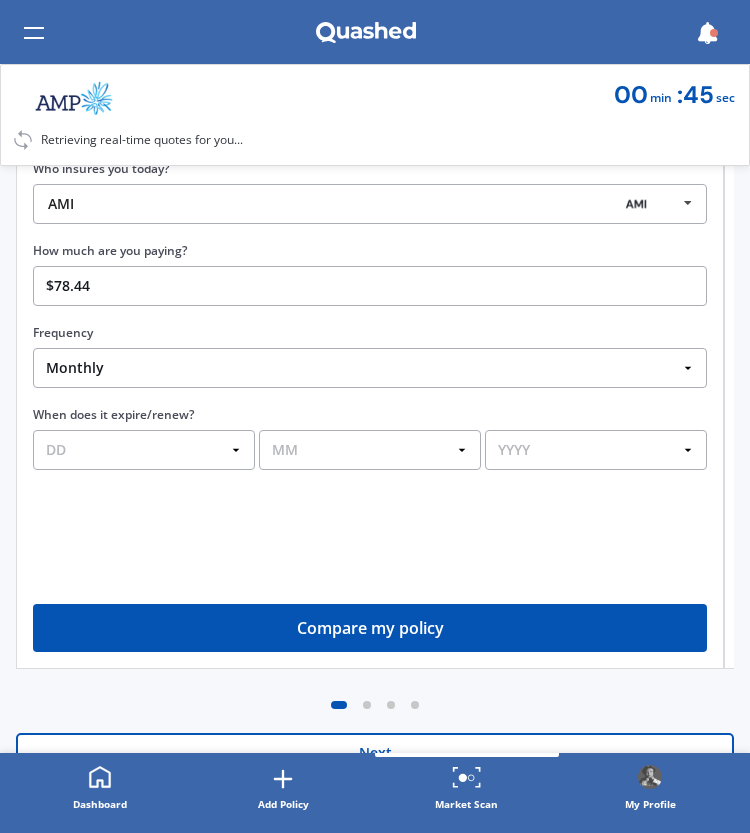 select on "07" 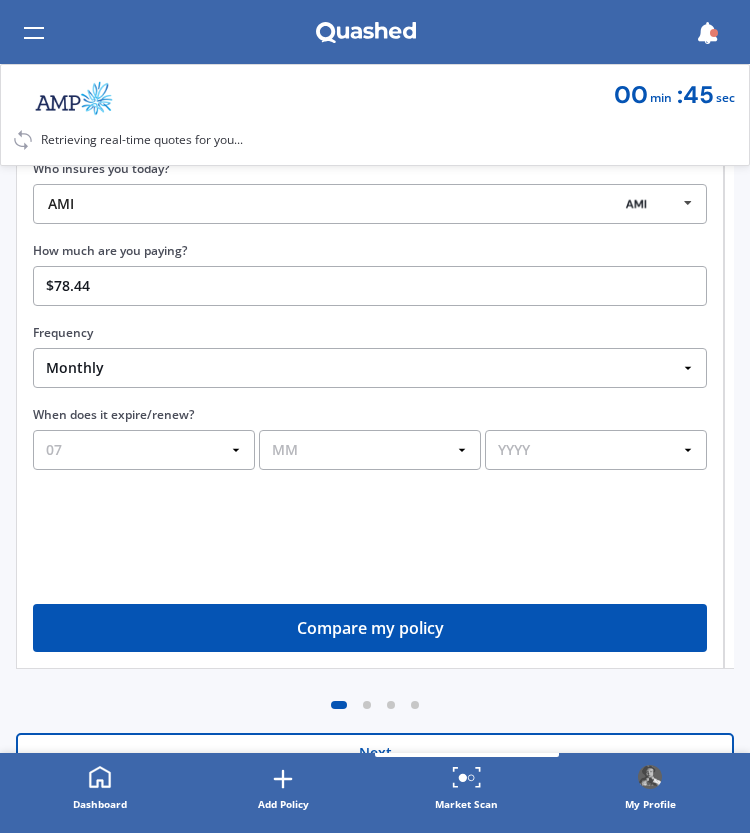 click on "DD 01 02 03 04 05 06 07 08 09 10 11 12 13 14 15 16 17 18 19 20 21 22 23 24 25 26 27 28 29 30 31" at bounding box center [144, 450] 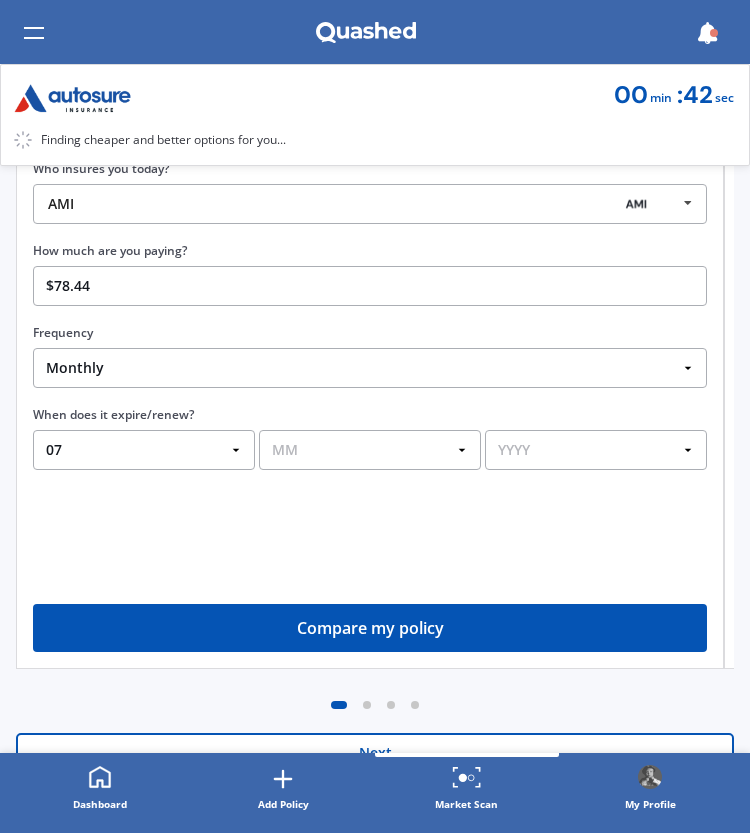 click on "MM 01 02 03 04 05 06 07 08 09 10 11 12" at bounding box center (370, 450) 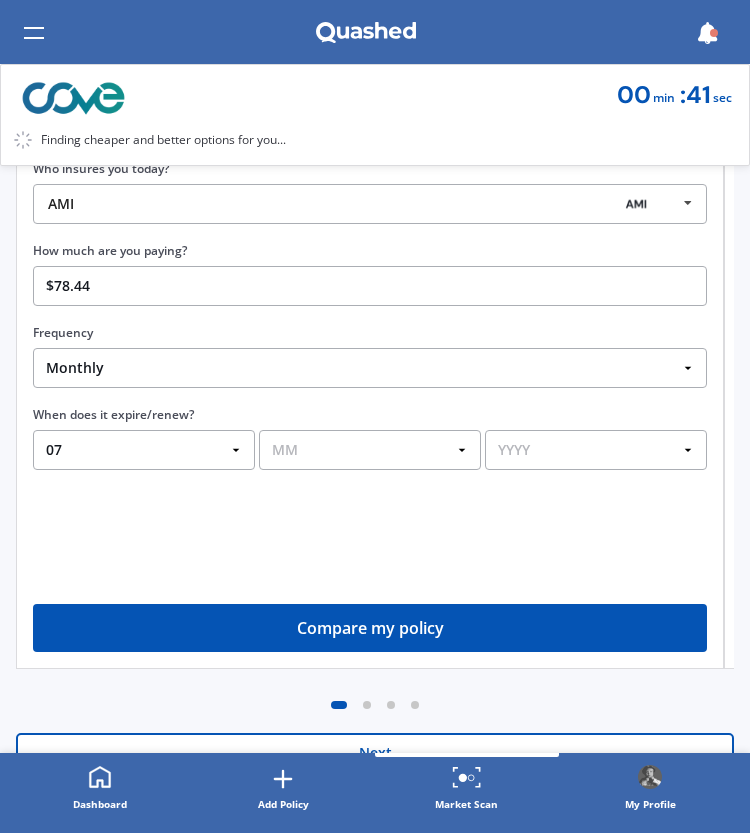 select on "07" 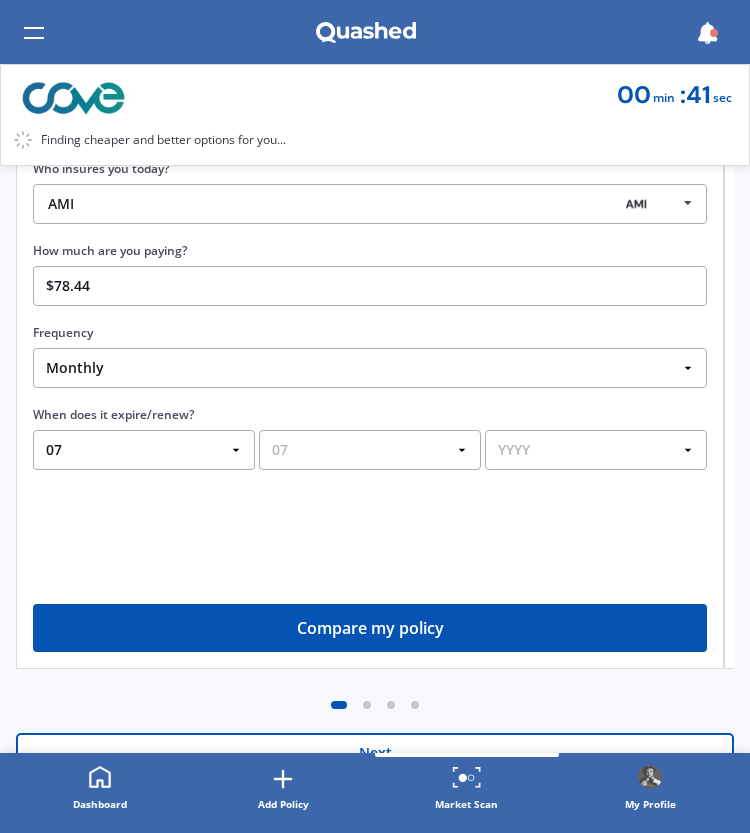 click on "MM 01 02 03 04 05 06 07 08 09 10 11 12" at bounding box center [370, 450] 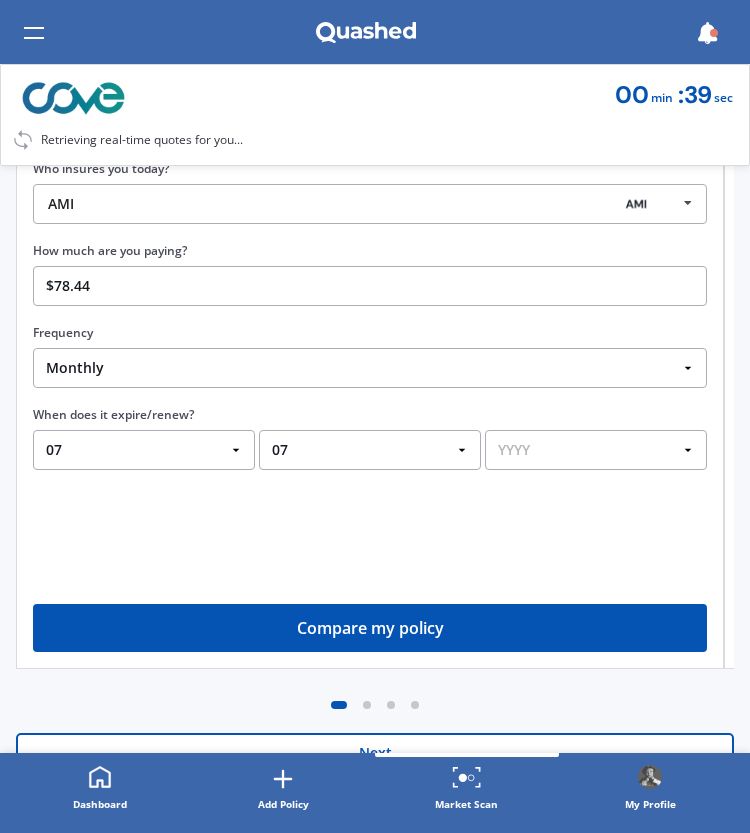 click on "YYYY 2026 2025 2024" at bounding box center (596, 450) 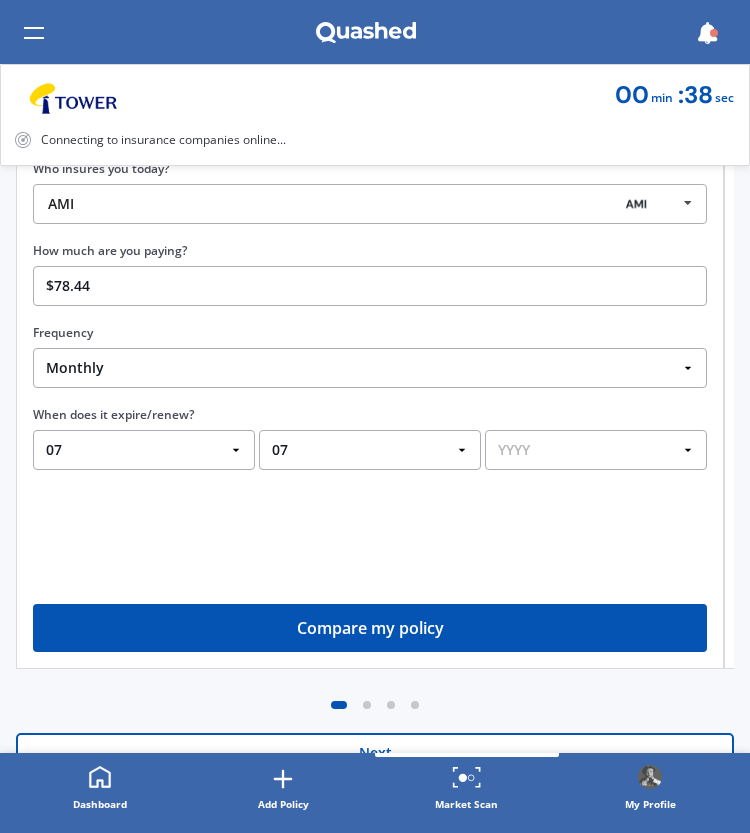 select on "2026" 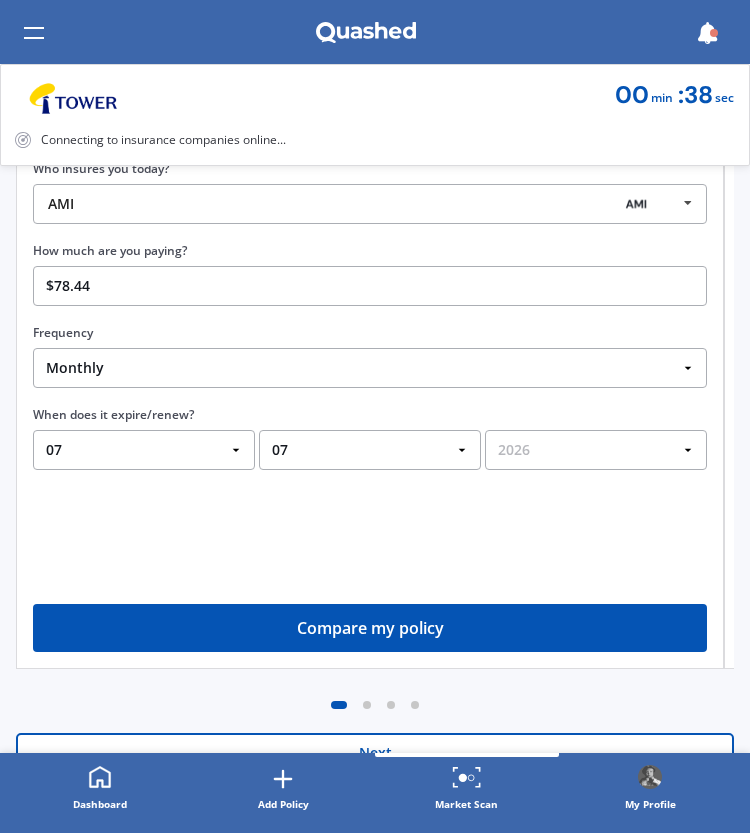 click on "YYYY 2026 2025 2024" at bounding box center [596, 450] 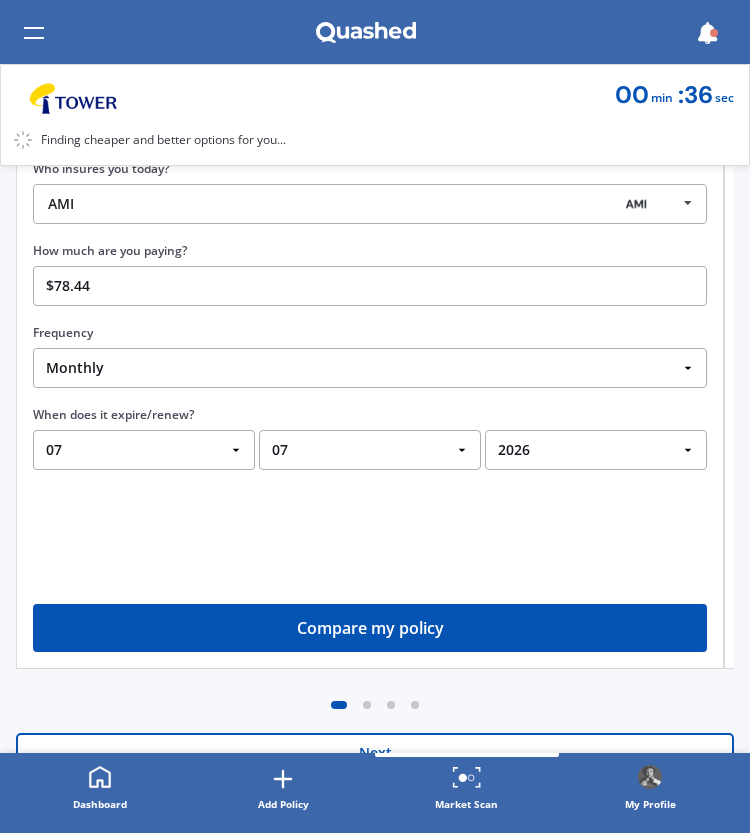 click on "Compare my policy" at bounding box center [370, 628] 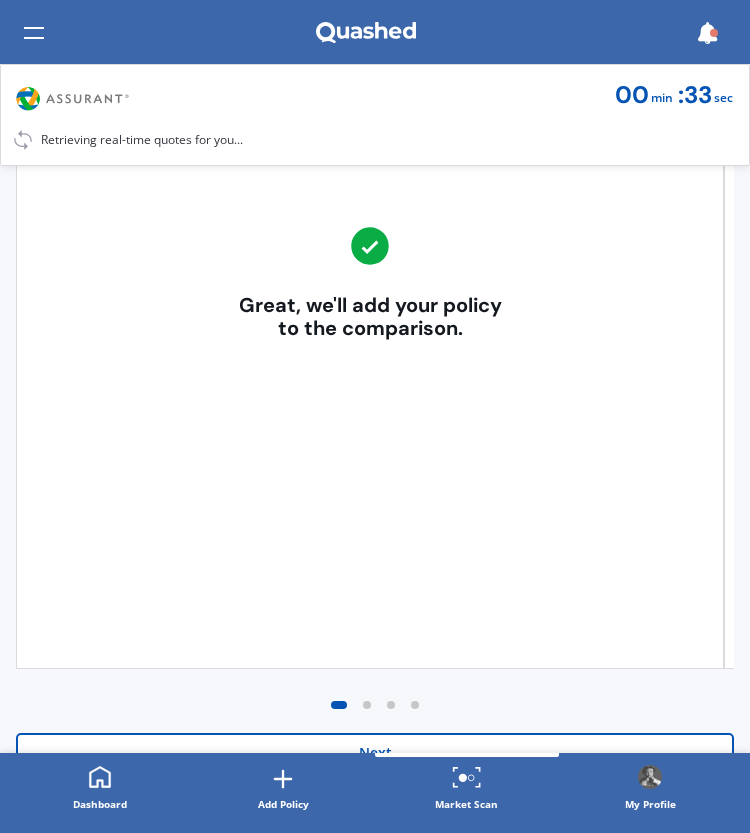 click on "Find out how your current policy compares Compare your current policy  We'll show you how much you can save, and how your current policy stacks up in terms of benefits and claim limits. Great, we'll add your policy to the comparison. Compare my policy" at bounding box center [370, 312] 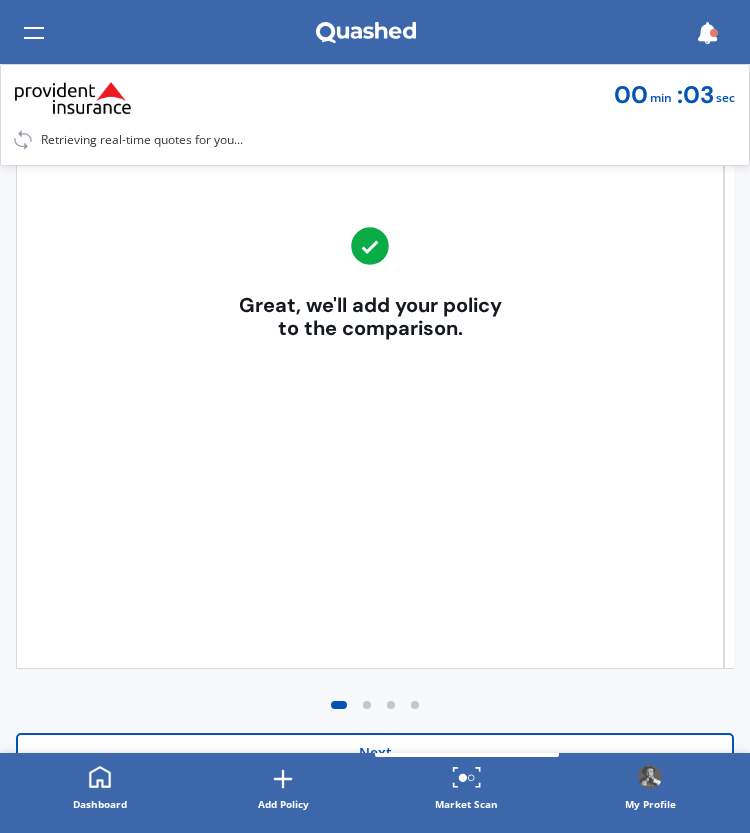 scroll, scrollTop: 350, scrollLeft: 0, axis: vertical 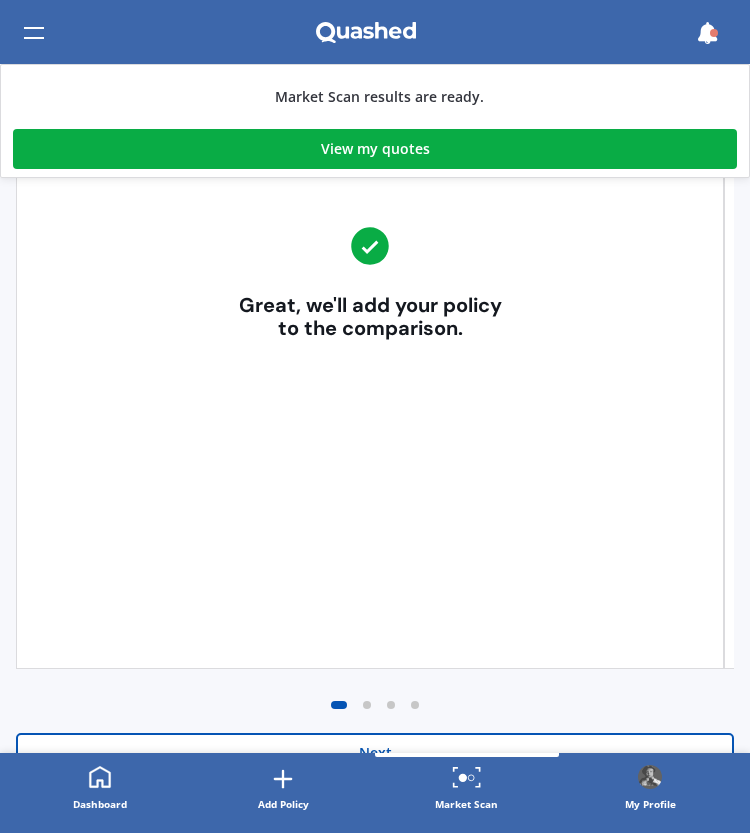 click on "View my quotes" at bounding box center [375, 149] 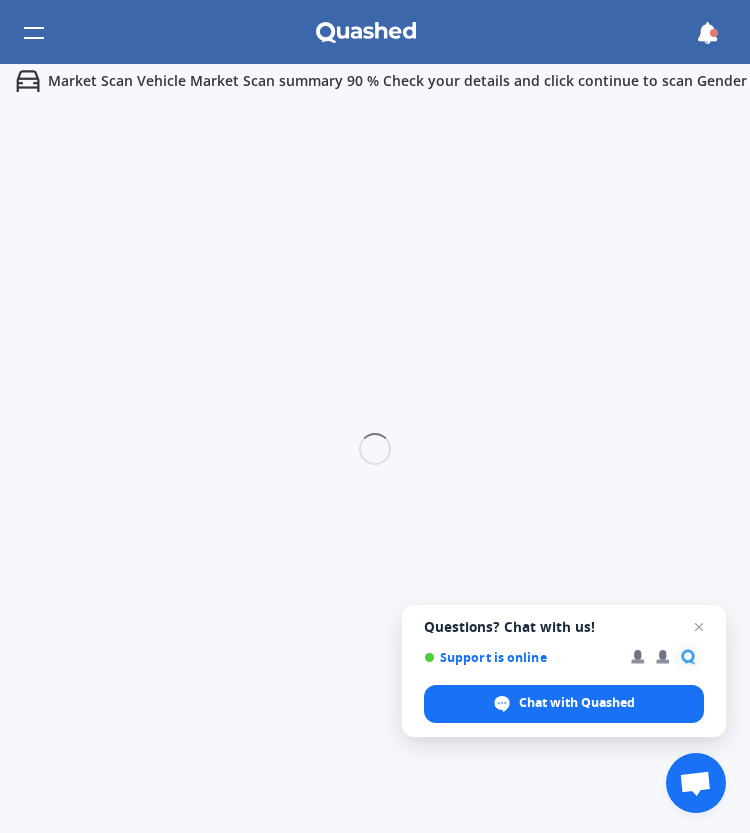 scroll, scrollTop: 0, scrollLeft: 0, axis: both 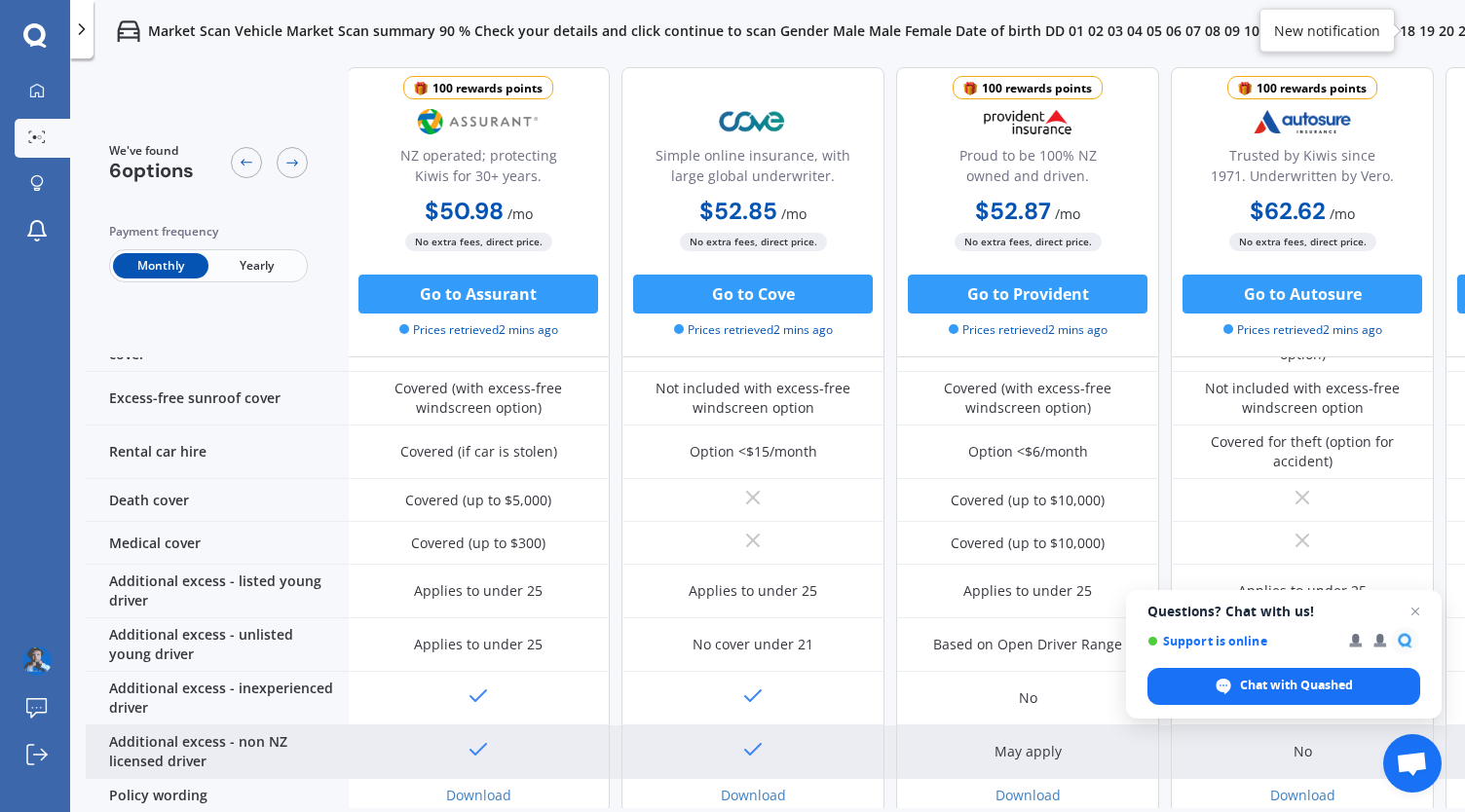 click on "May apply May apply No No" at bounding box center (890, 752) 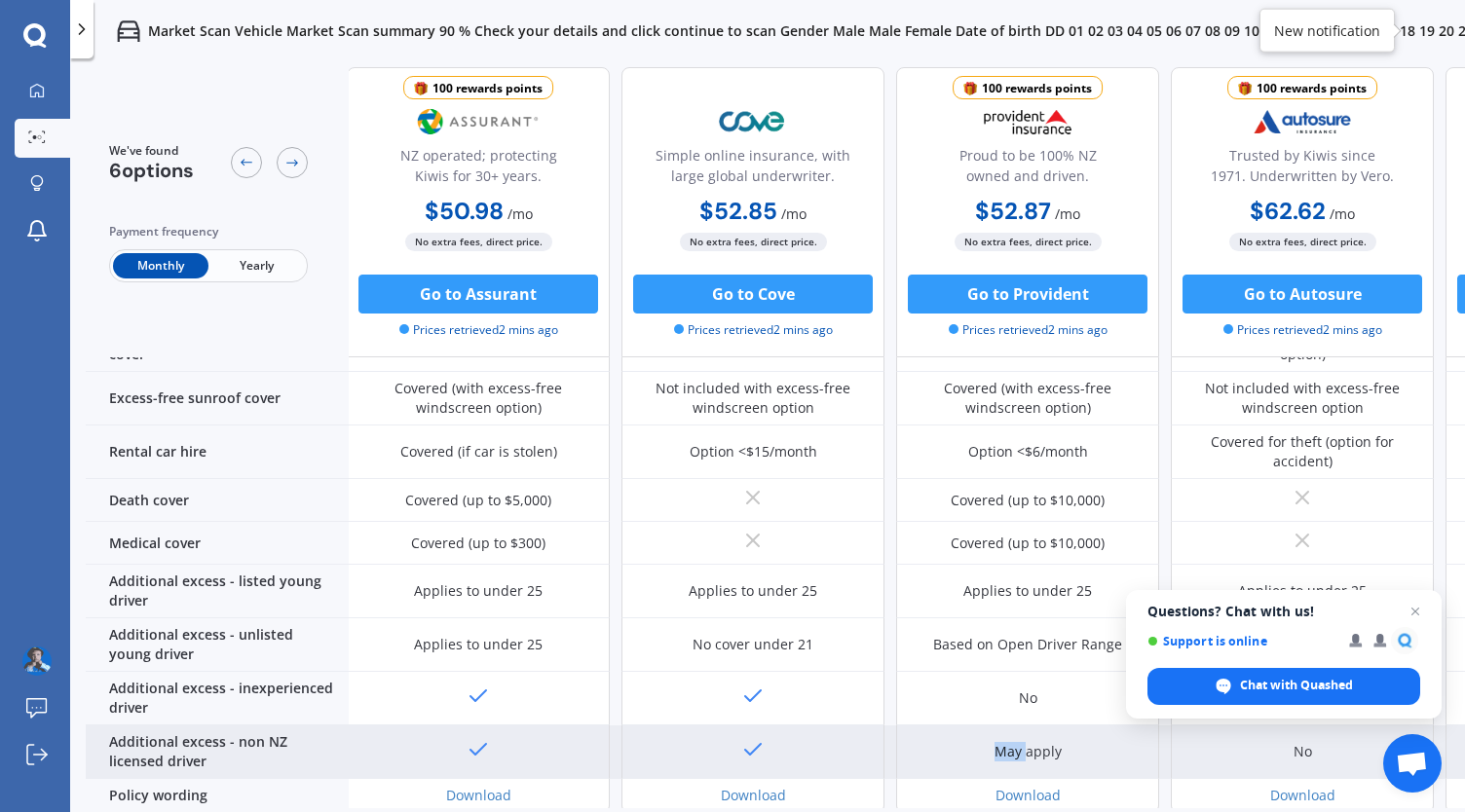 click on "May apply May apply No No" at bounding box center (890, 752) 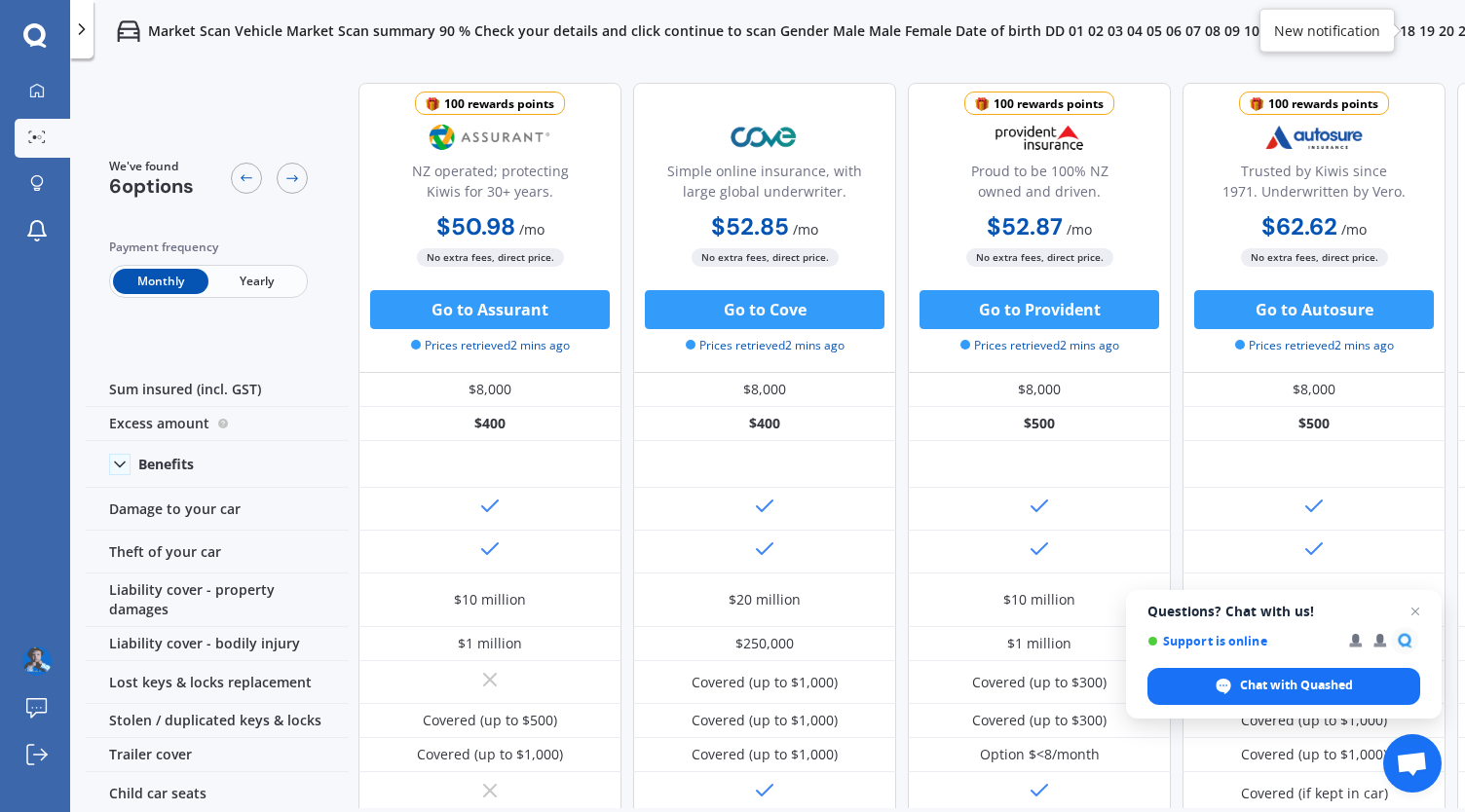 scroll, scrollTop: 0, scrollLeft: 0, axis: both 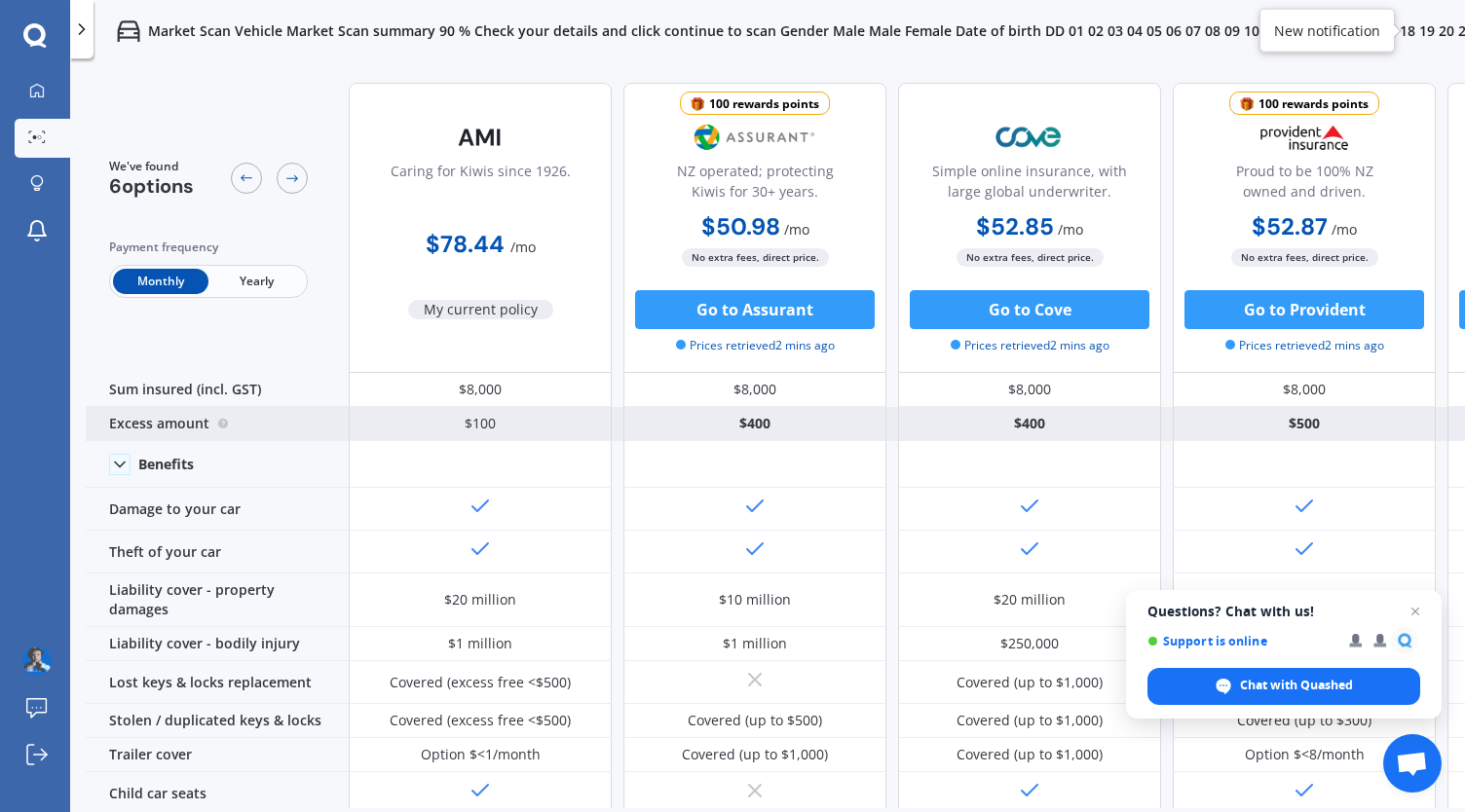 click on "$100" at bounding box center (480, 424) 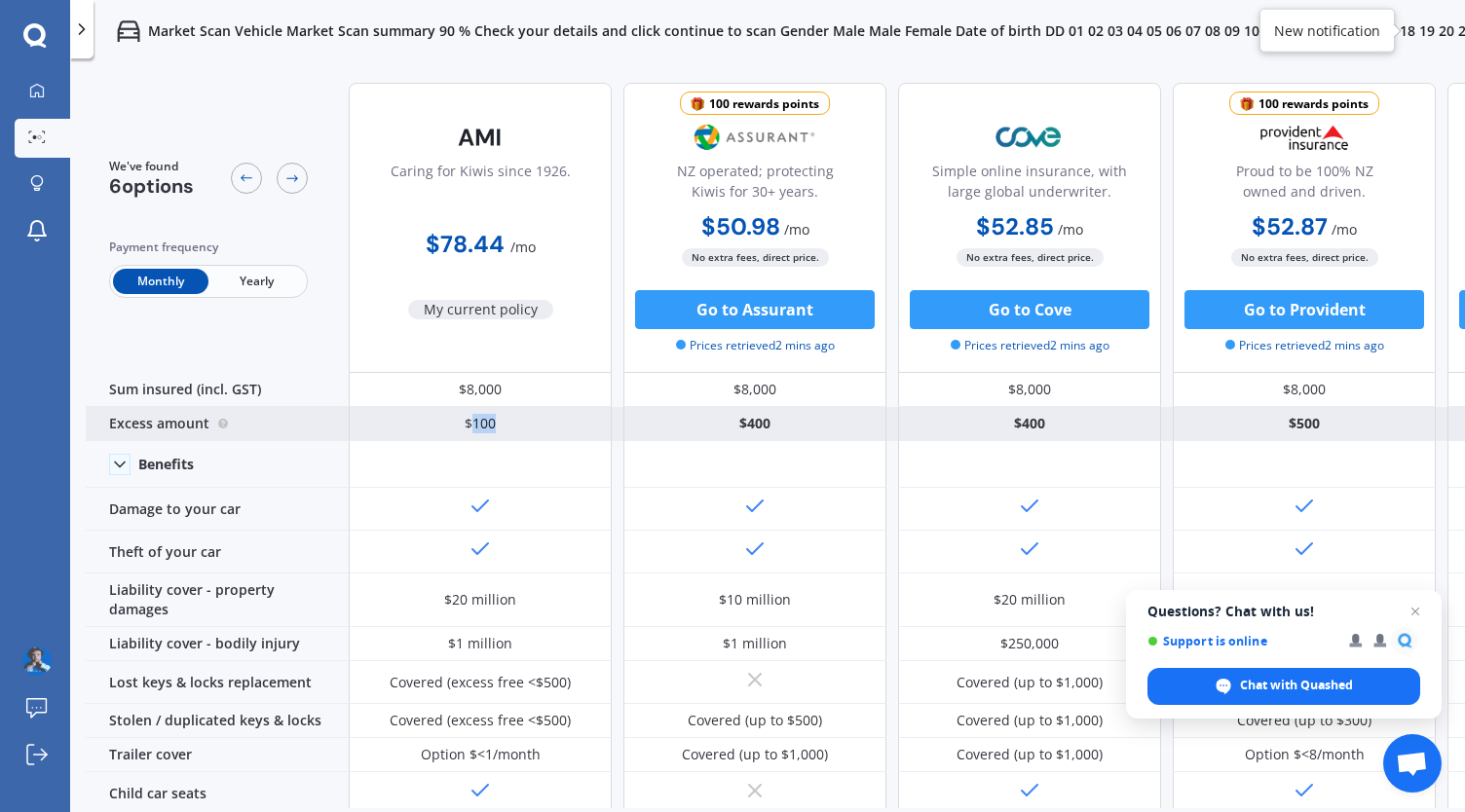 click on "$100" at bounding box center [480, 424] 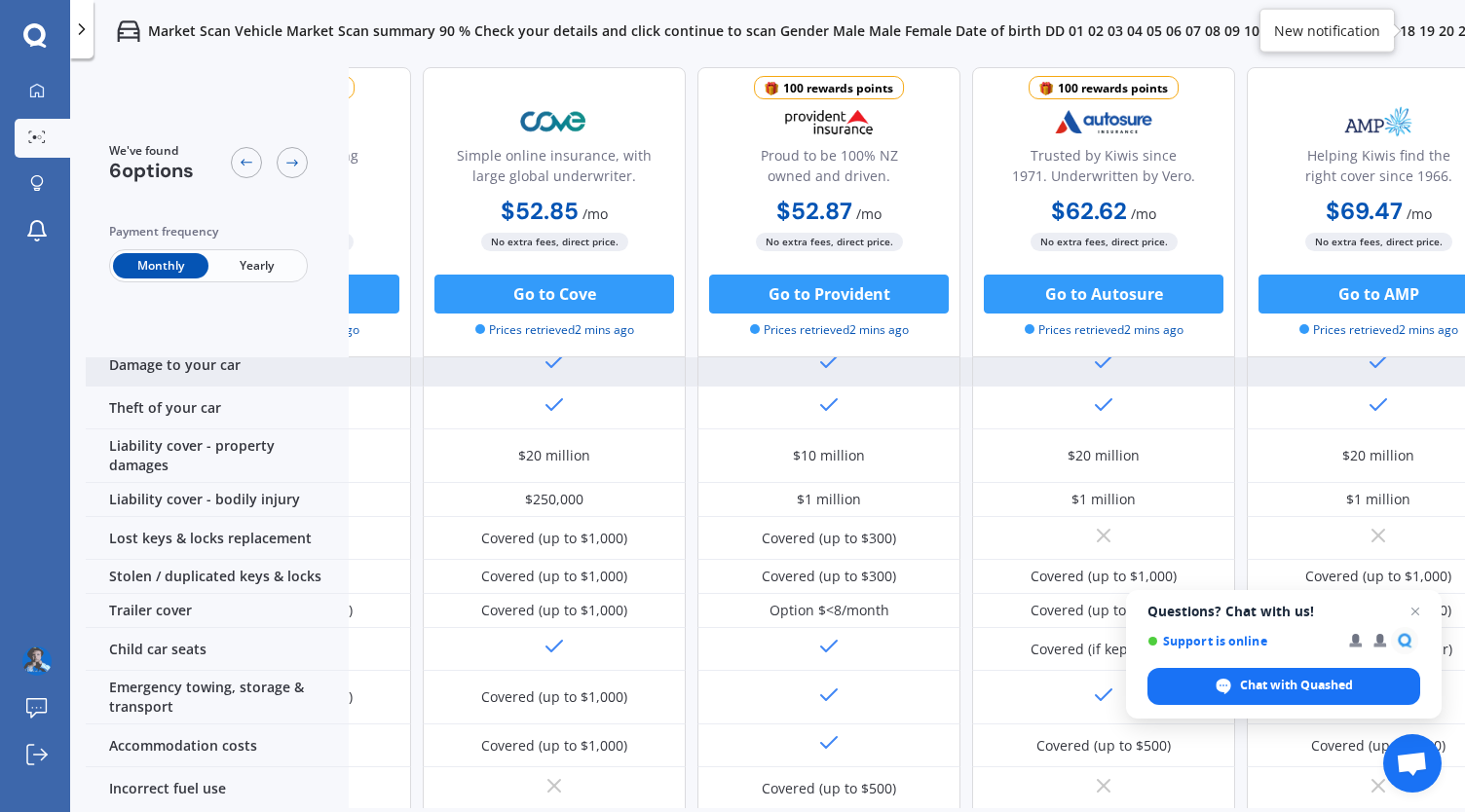 scroll, scrollTop: 0, scrollLeft: 475, axis: horizontal 